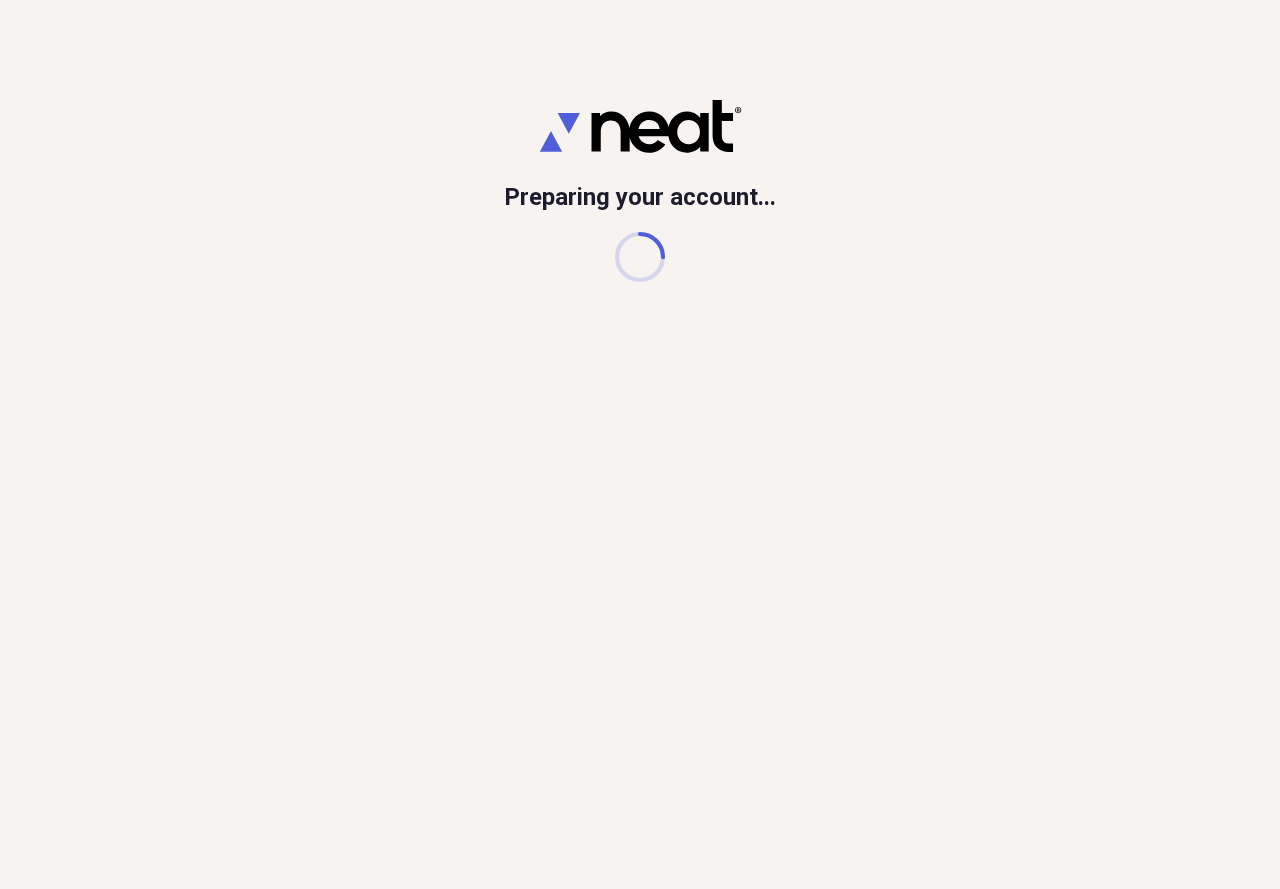 scroll, scrollTop: 0, scrollLeft: 0, axis: both 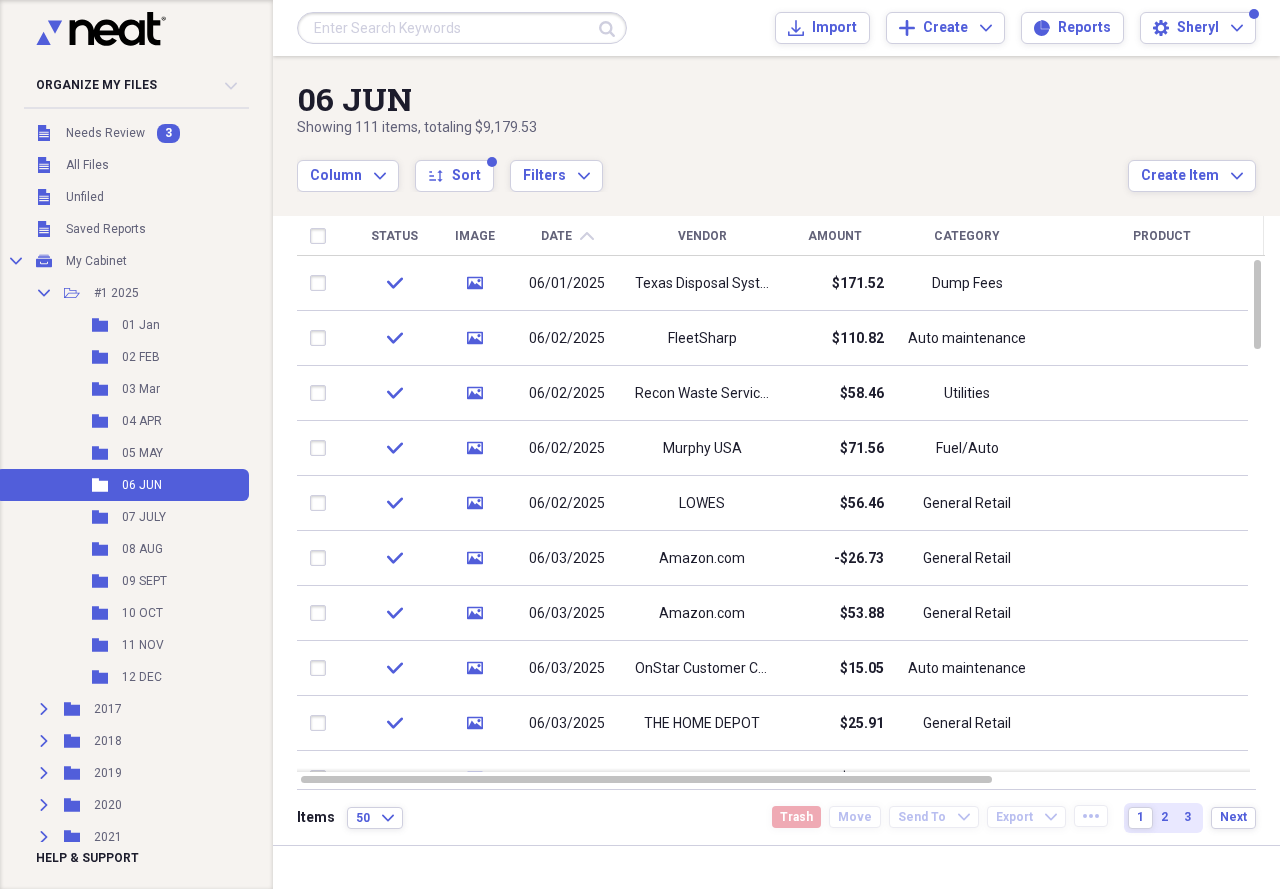click at bounding box center [462, 28] 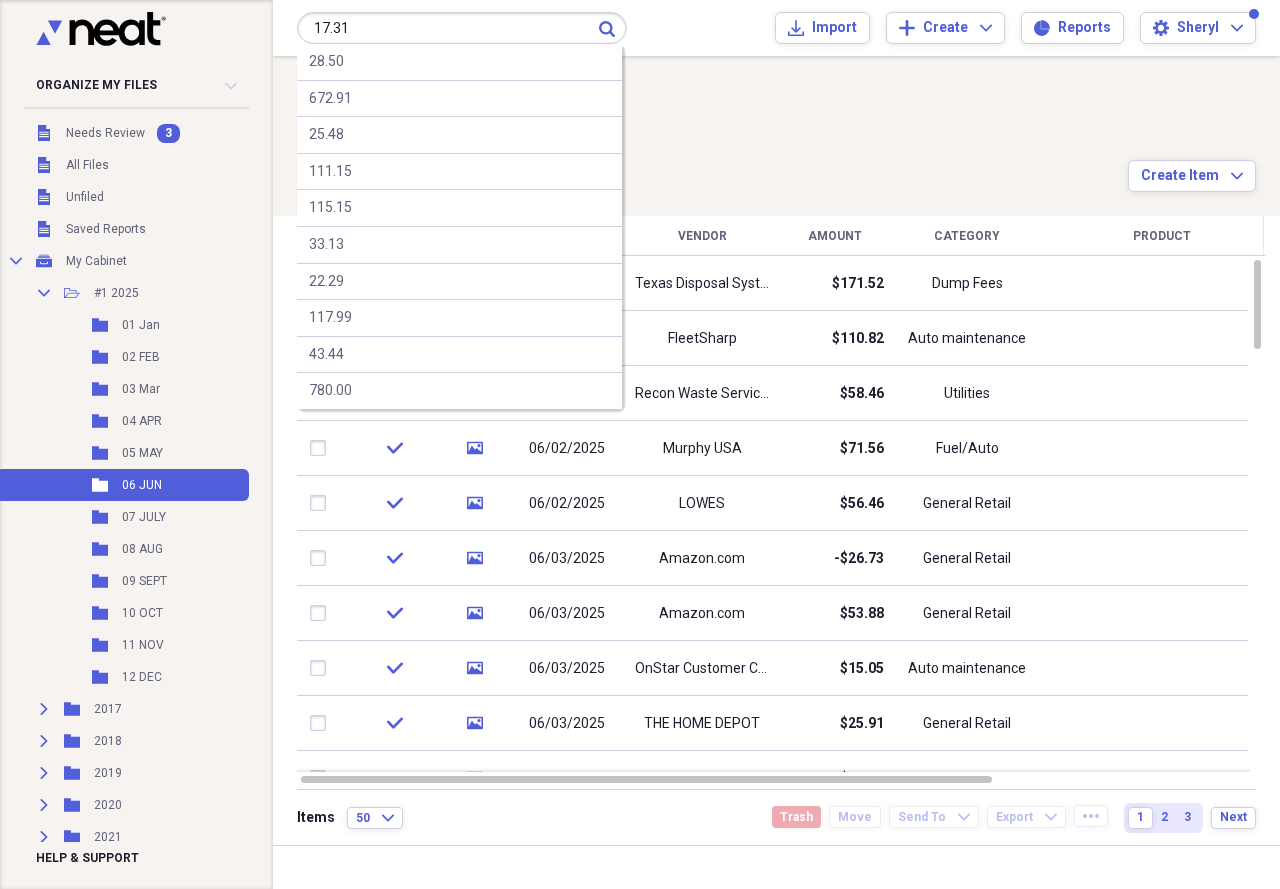 type on "17.31" 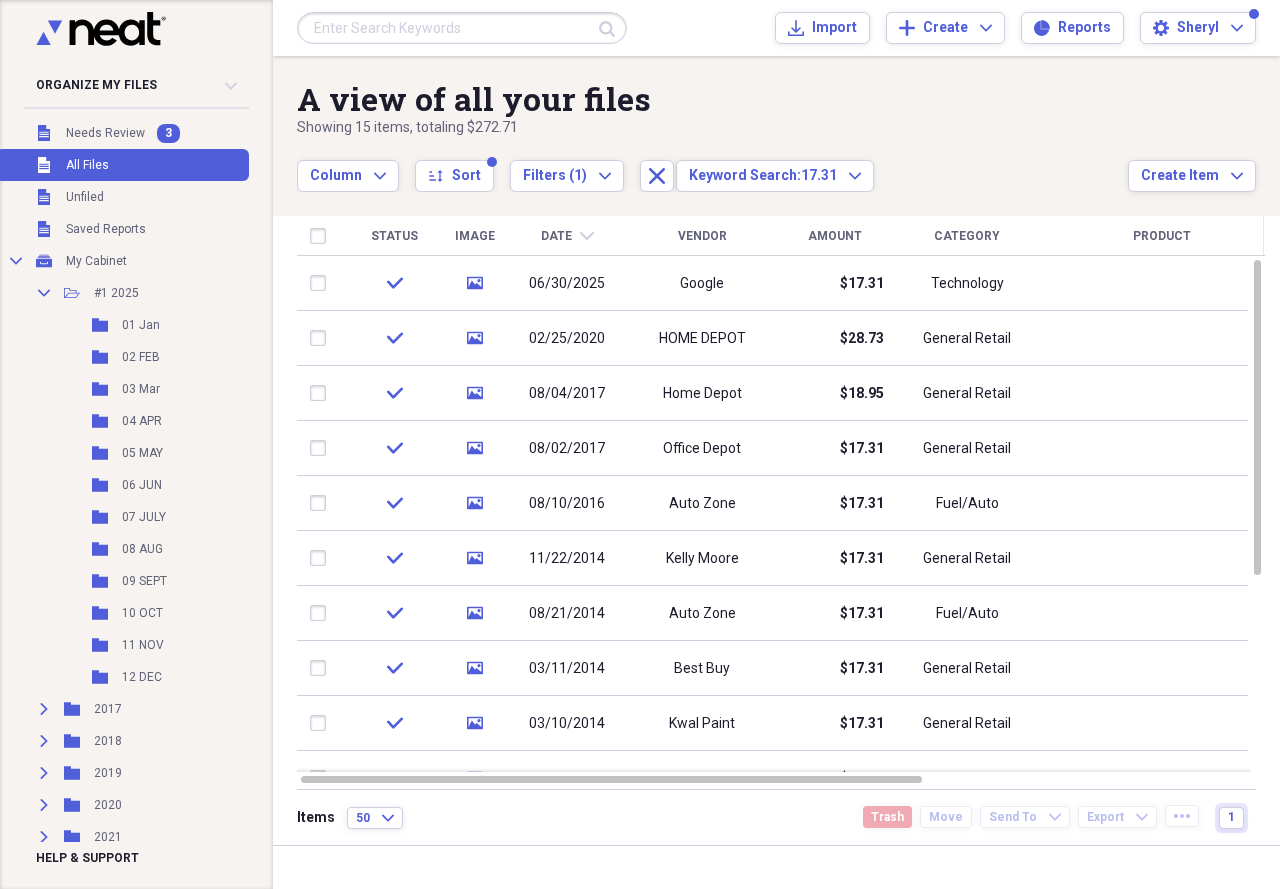 click at bounding box center (462, 28) 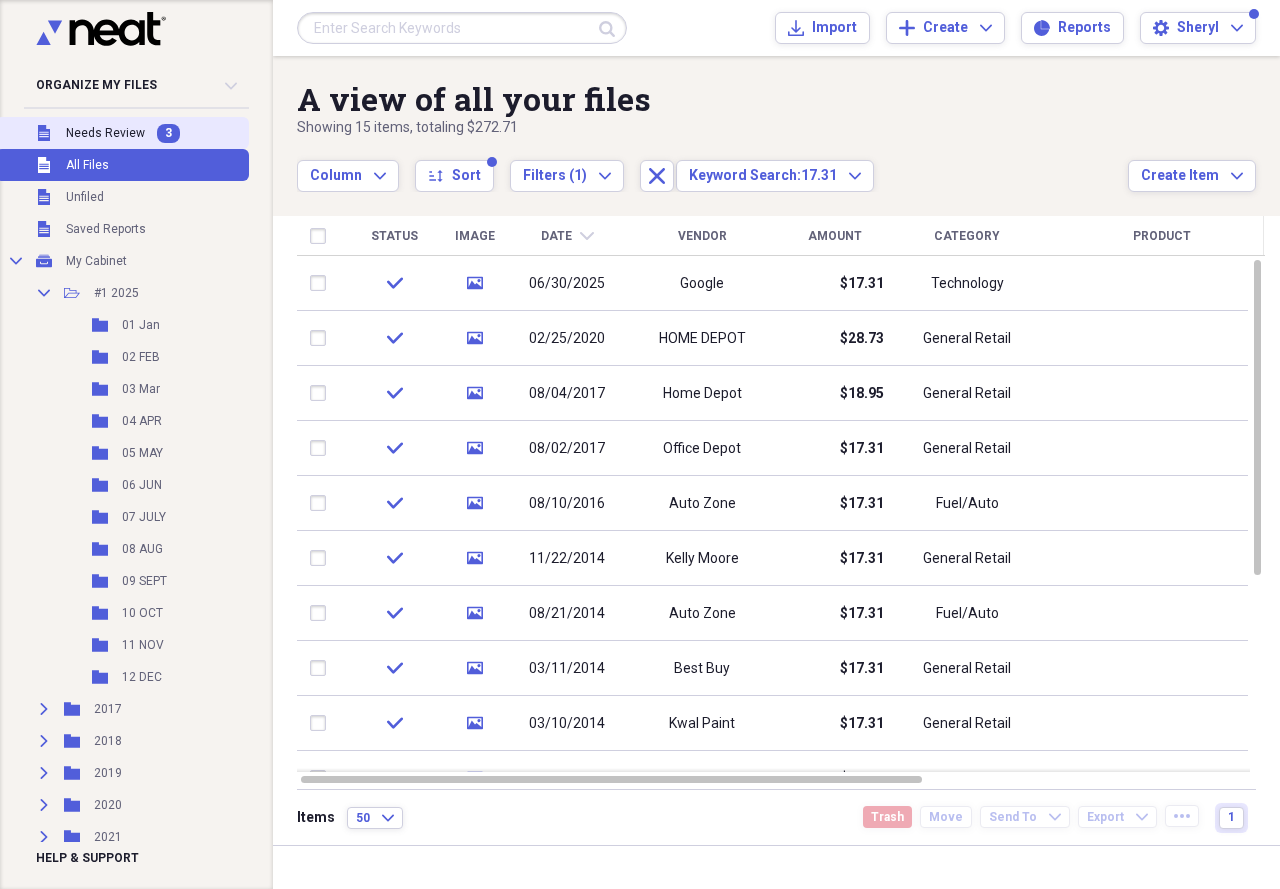 click on "Needs Review" at bounding box center [105, 133] 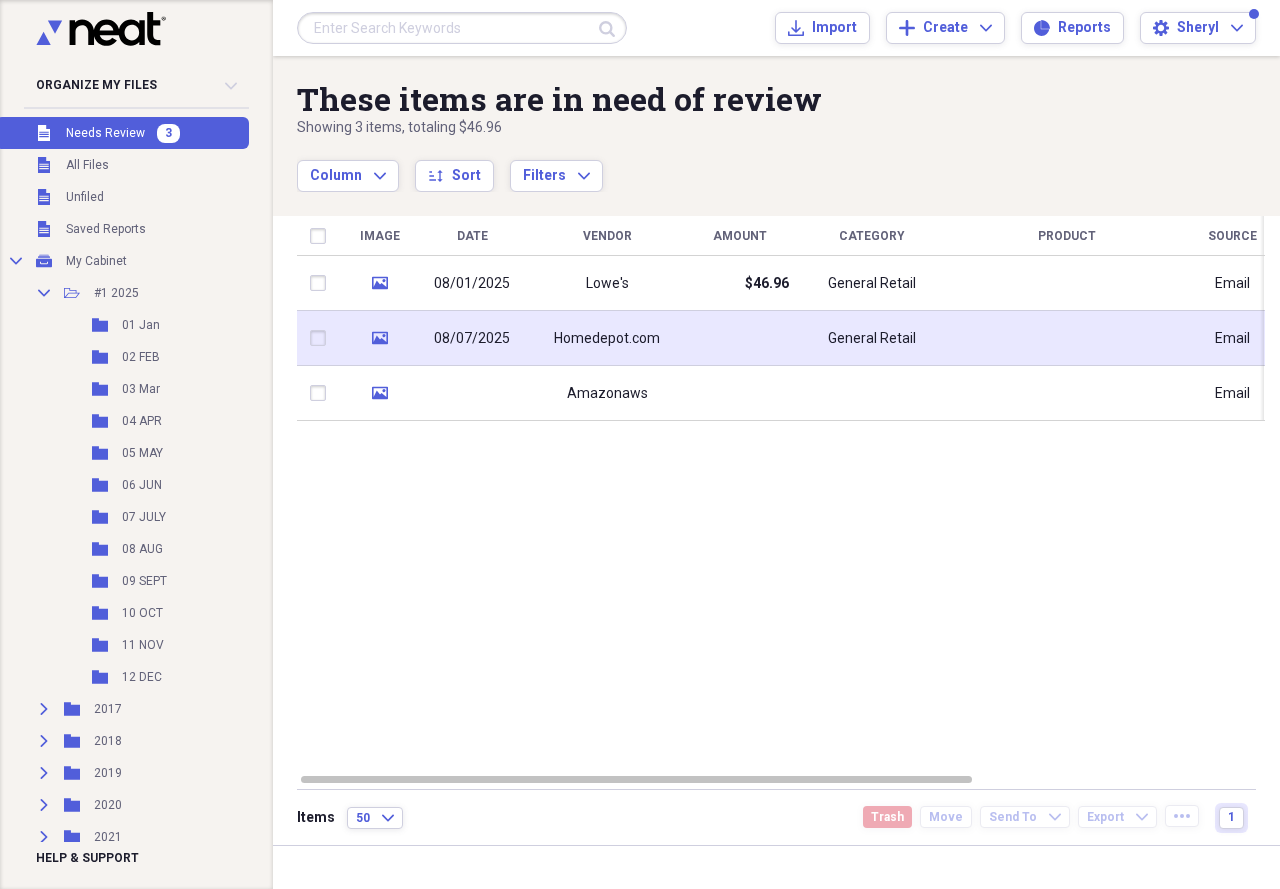 click at bounding box center (739, 338) 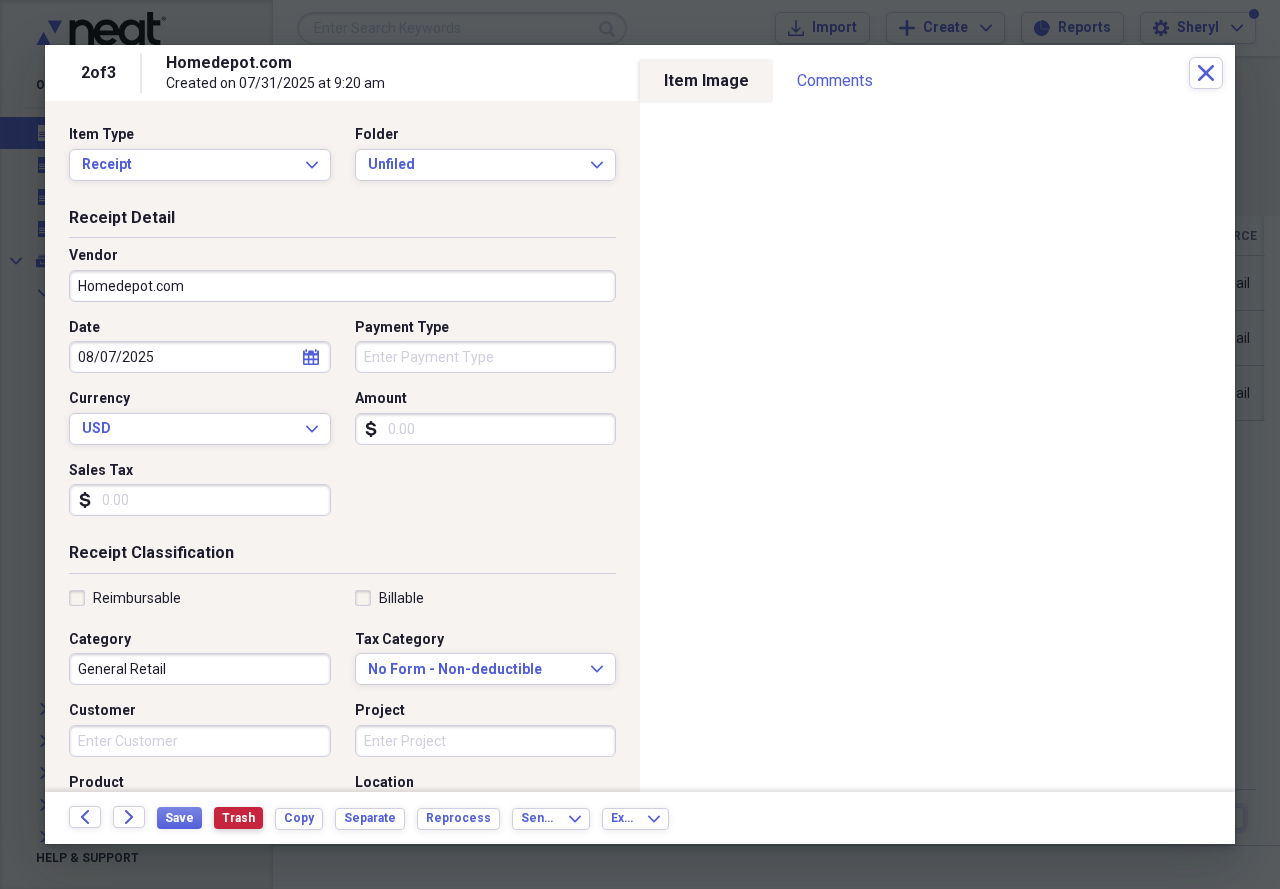 click on "Trash" at bounding box center (238, 818) 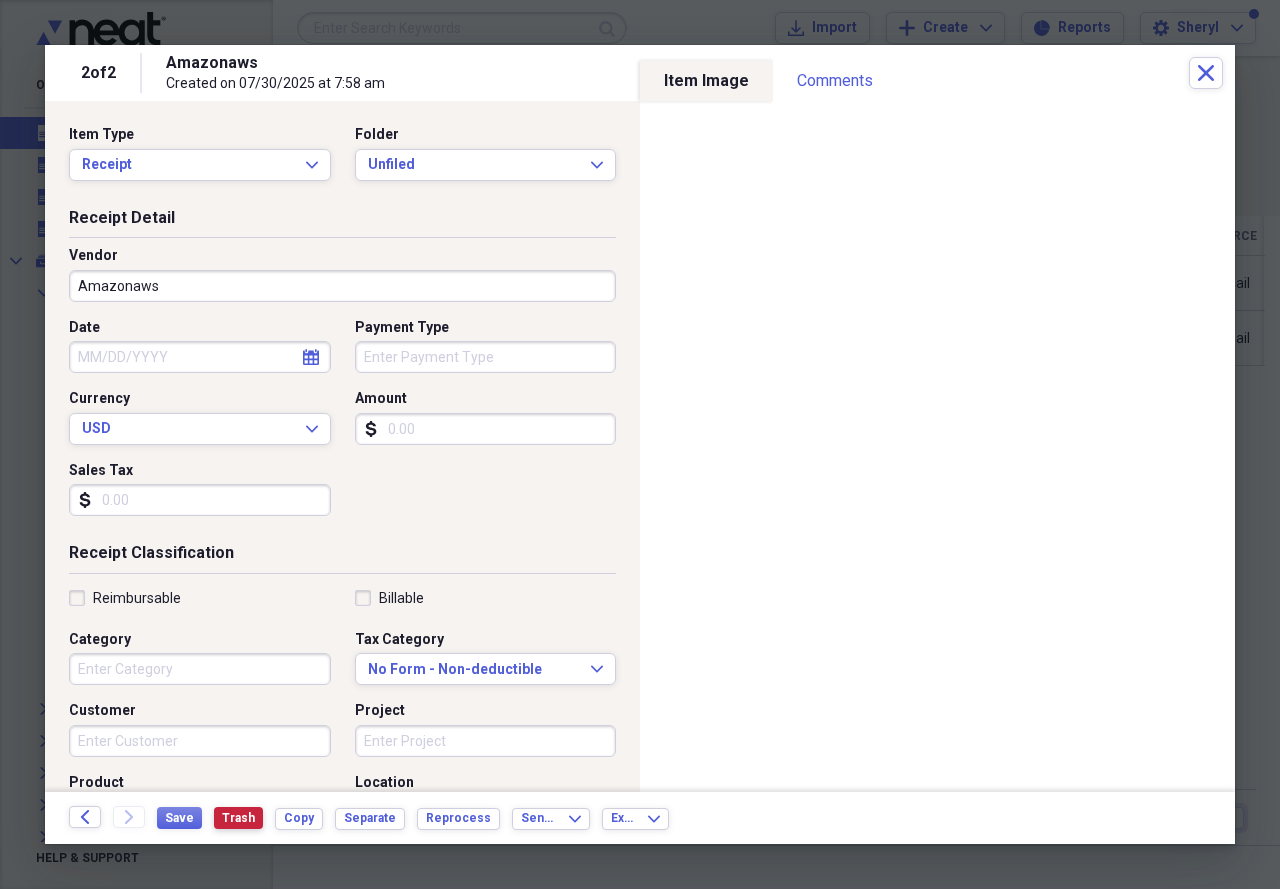 click on "Trash" at bounding box center (238, 818) 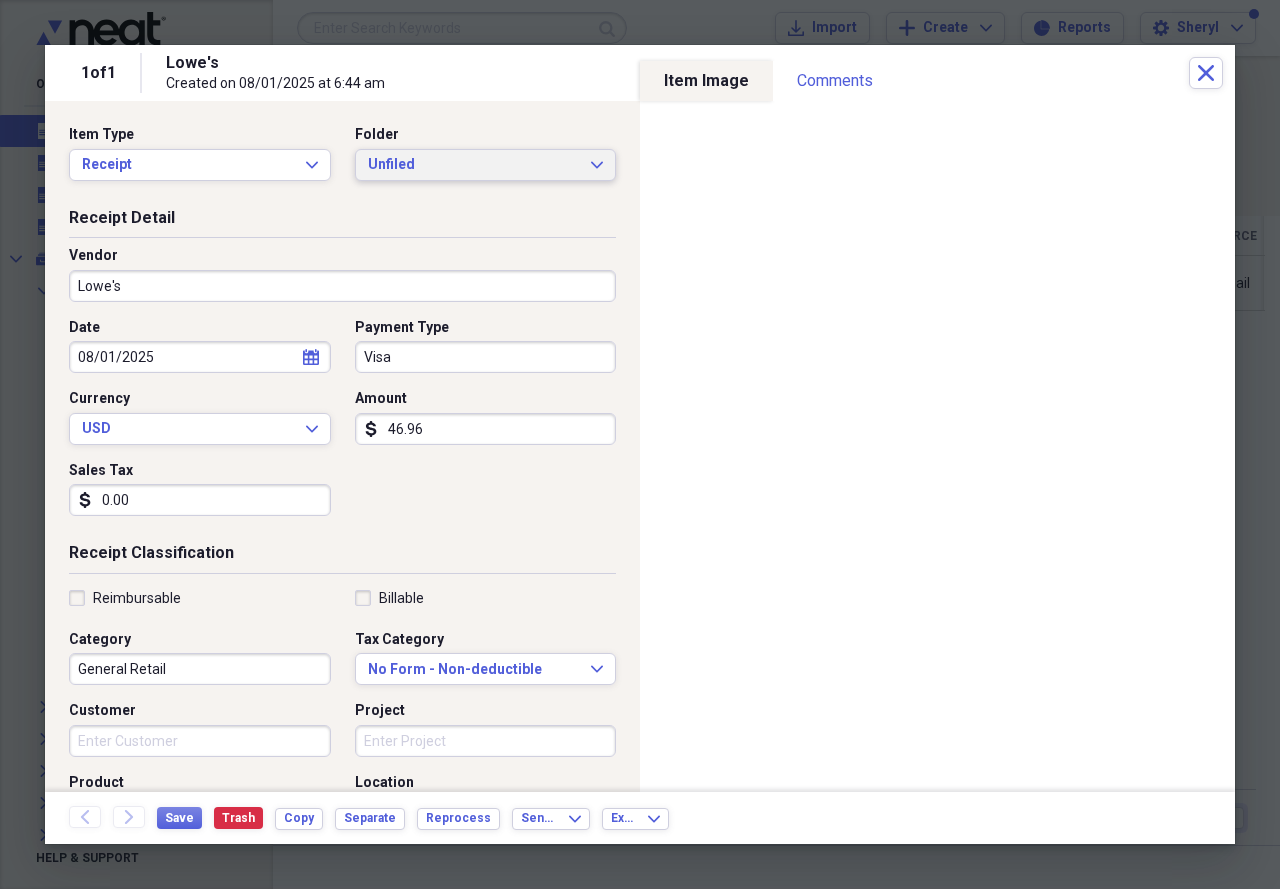 click on "Unfiled" at bounding box center [474, 165] 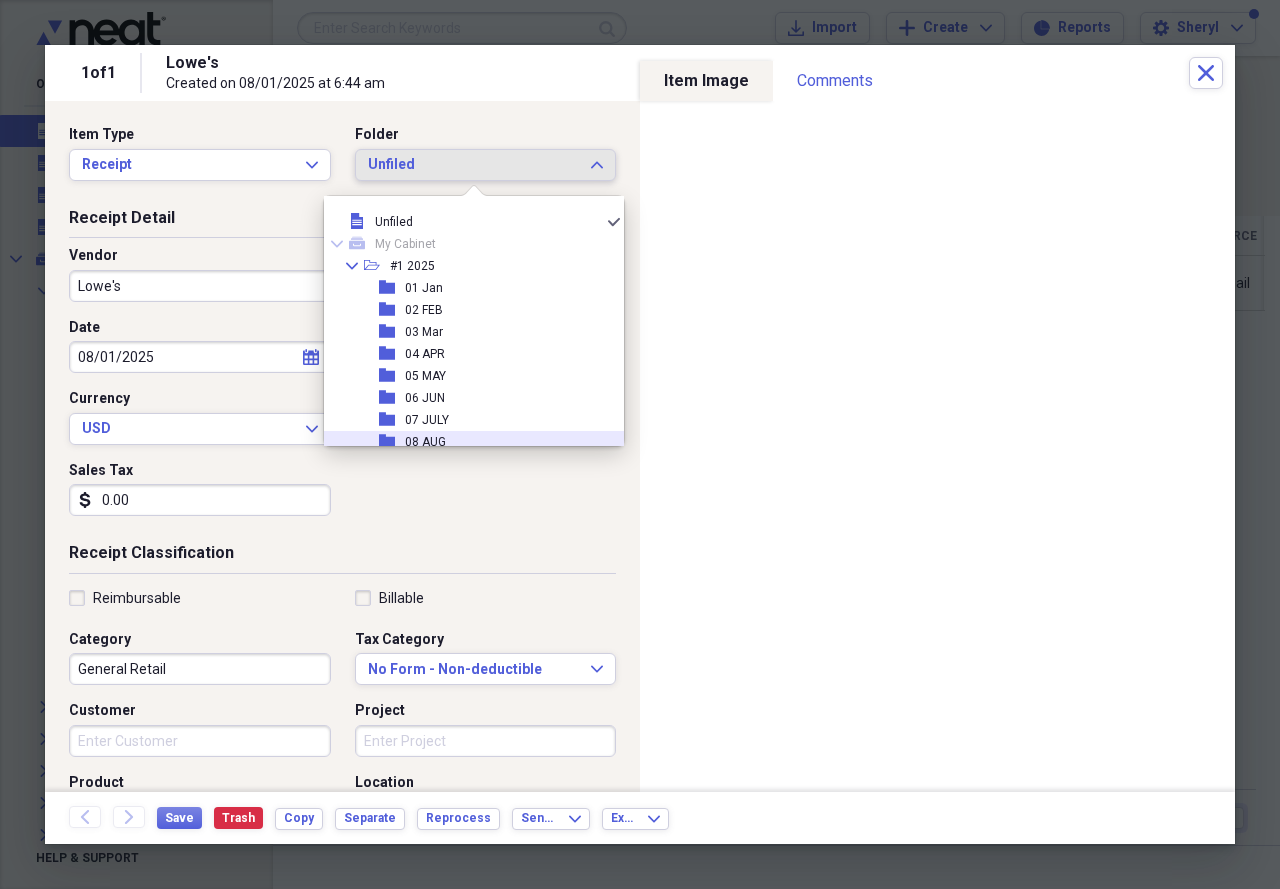 click on "folder 08 AUG" at bounding box center [466, 442] 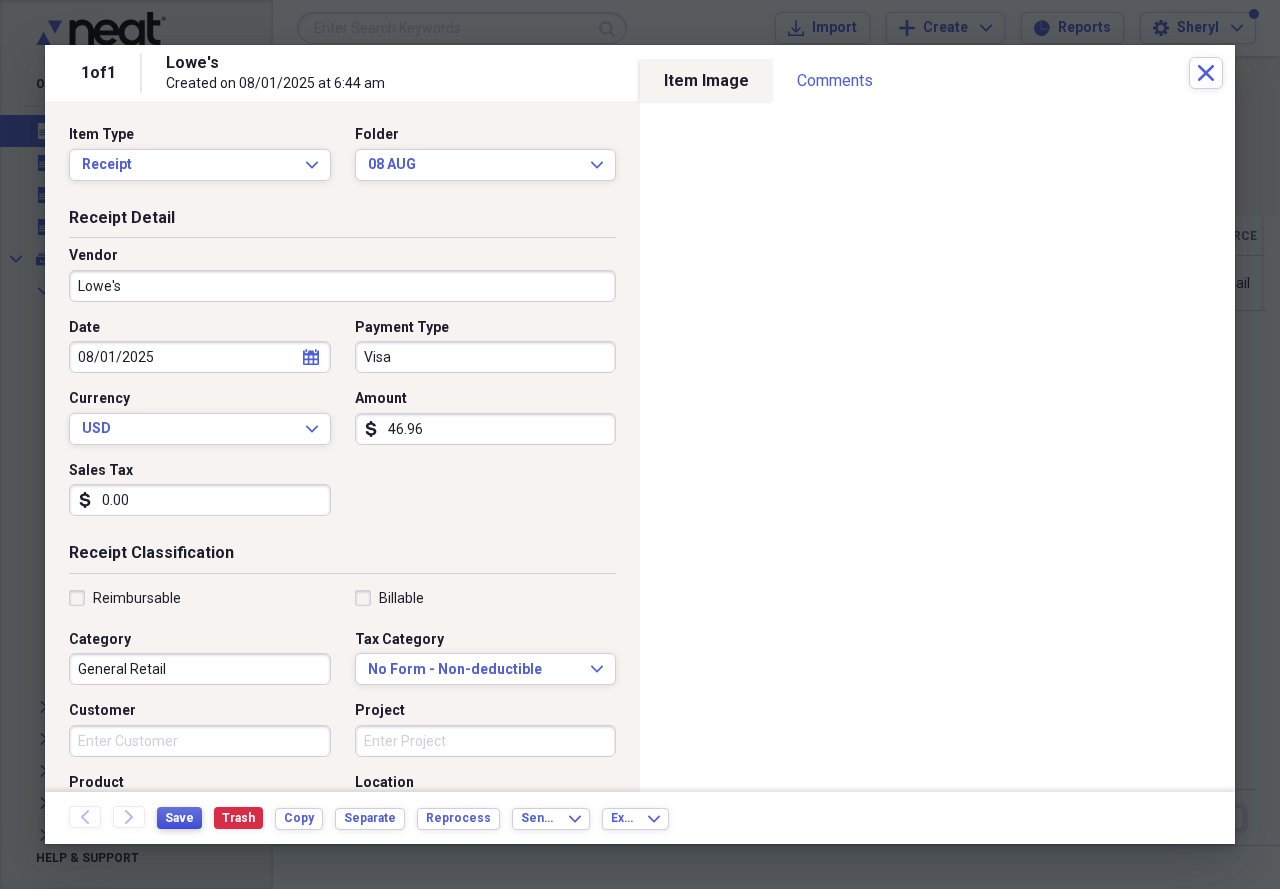 click on "Save" at bounding box center [179, 818] 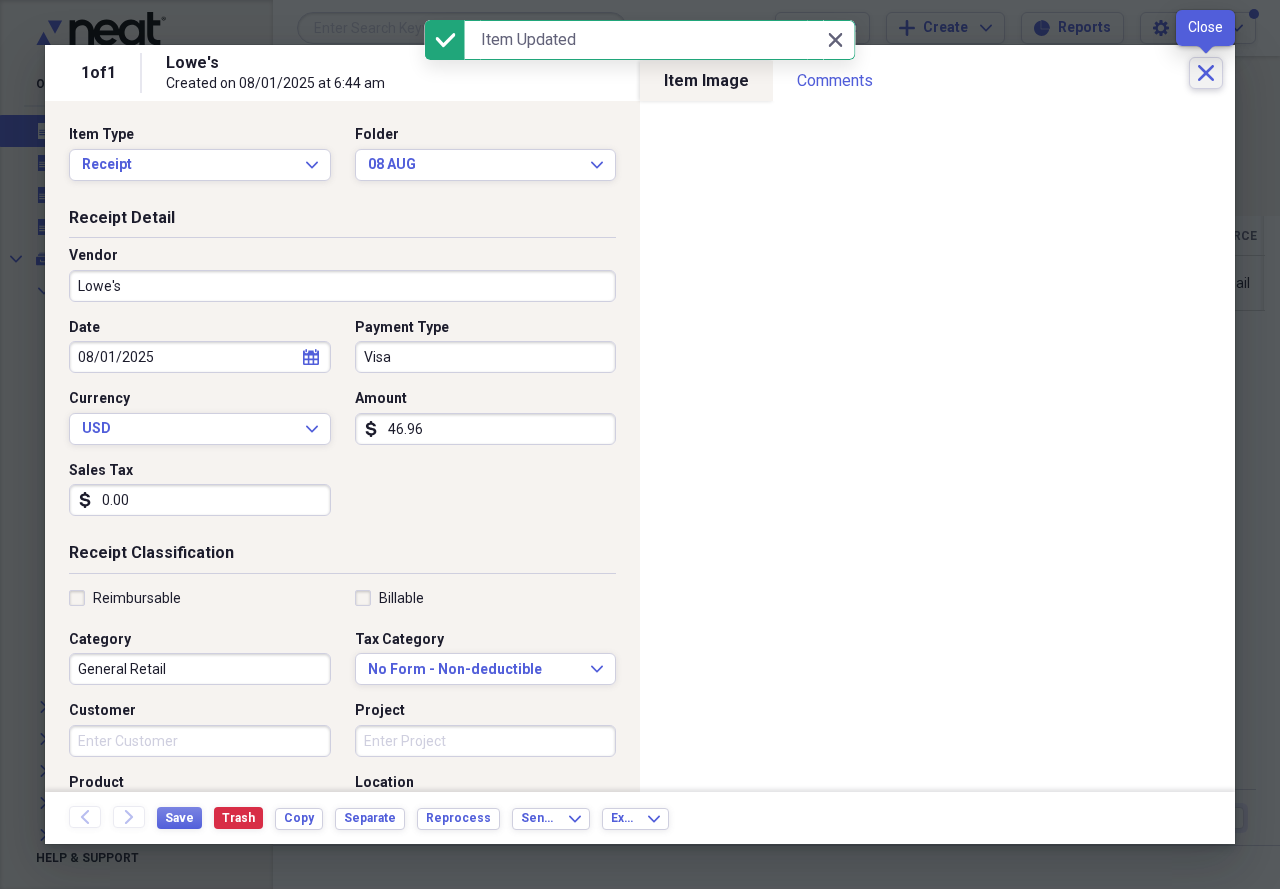 click 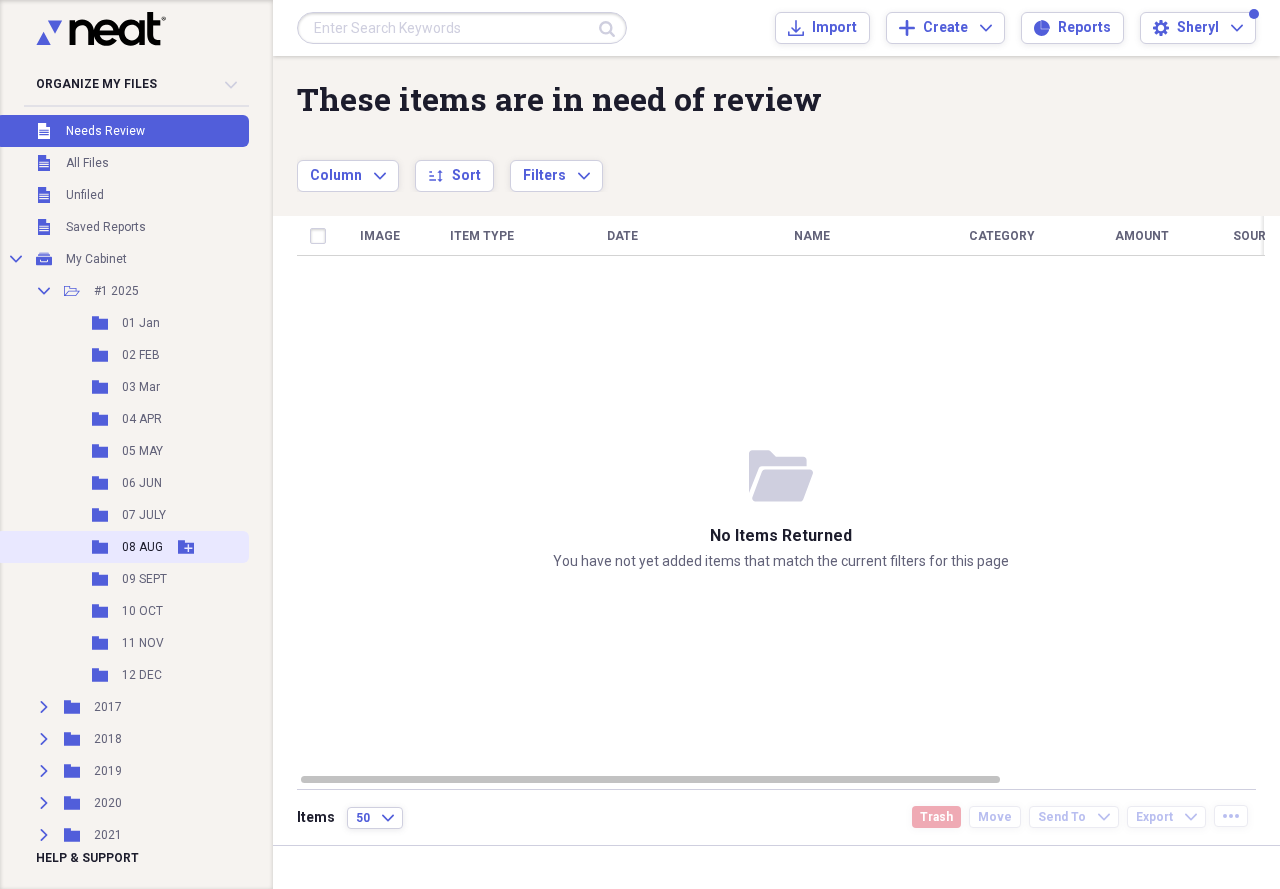 click on "Add Folder" at bounding box center (186, 547) 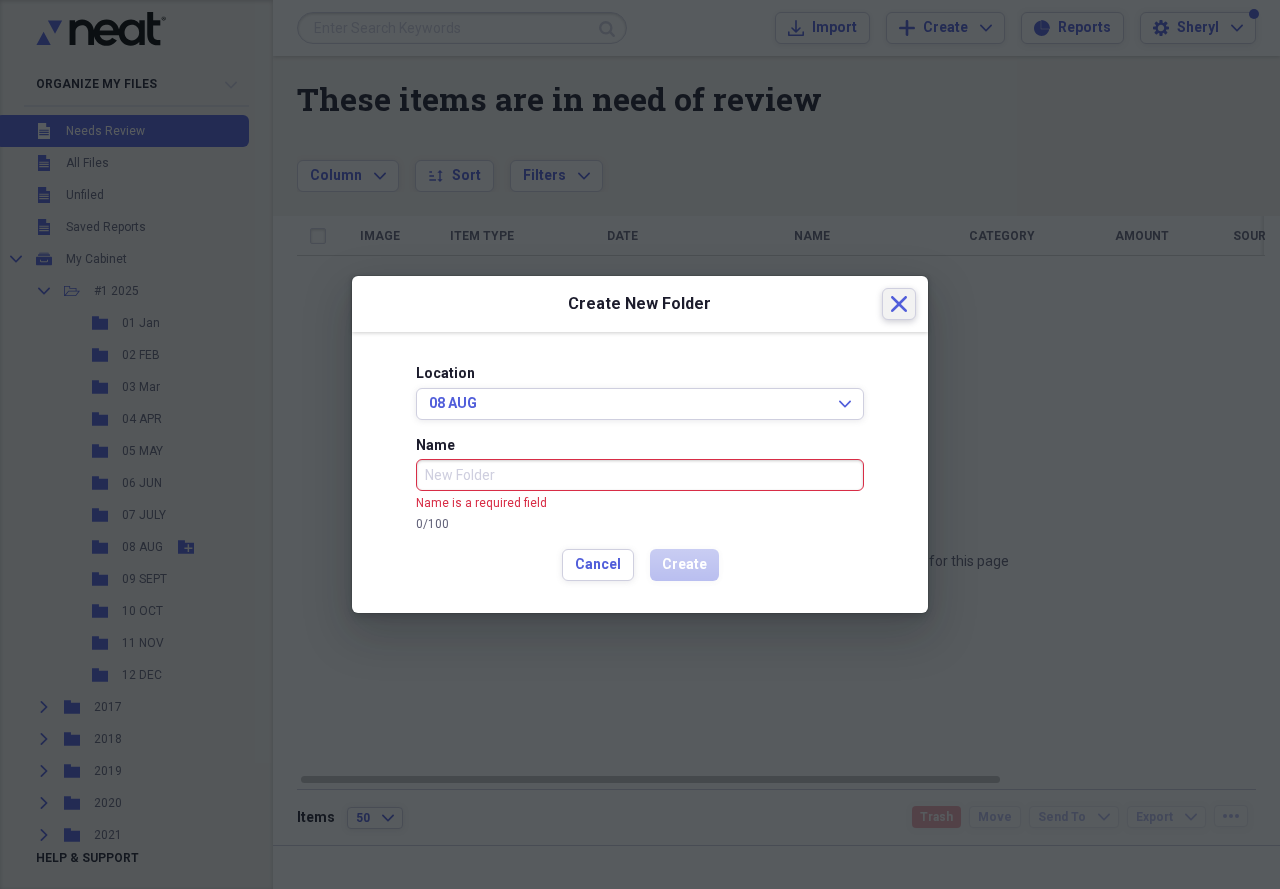 click on "Close" at bounding box center [899, 304] 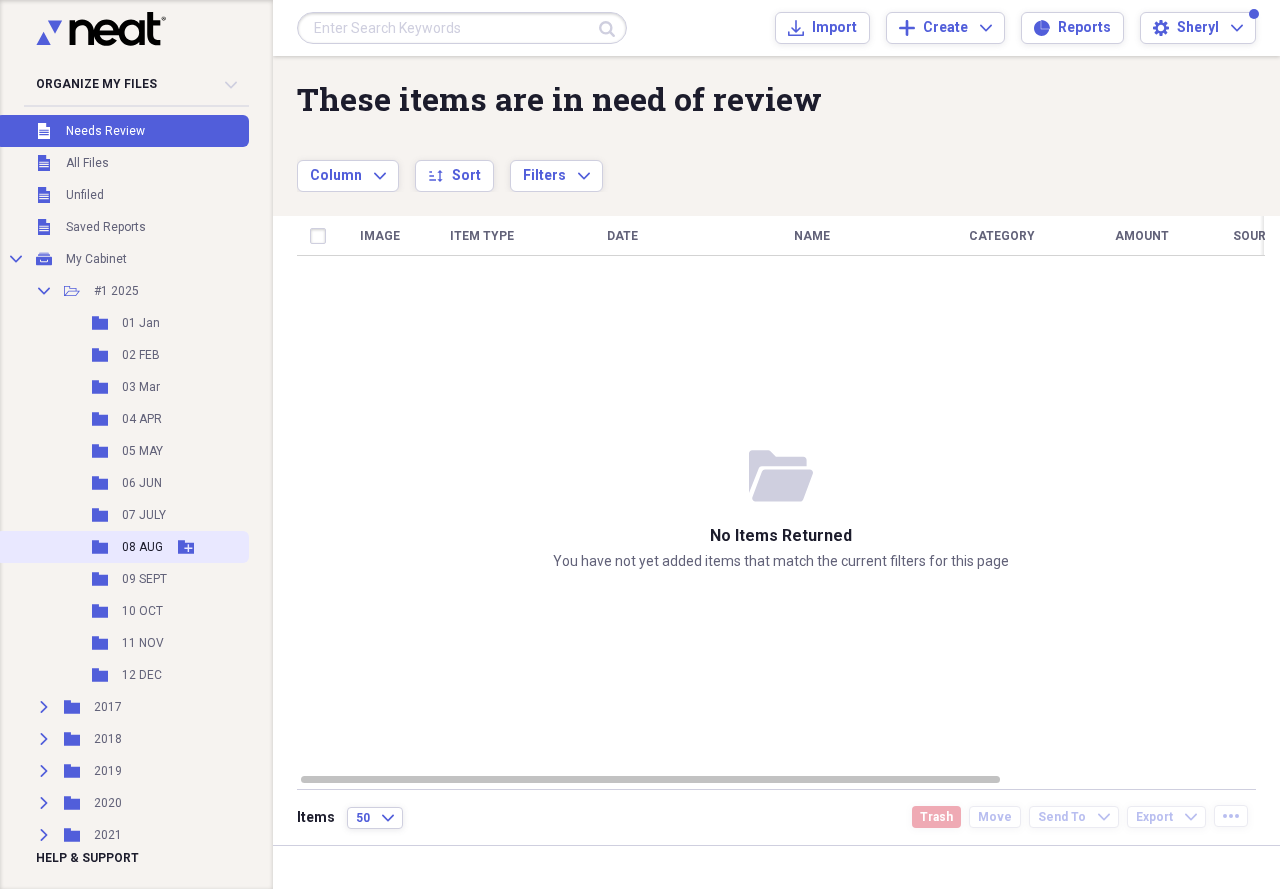 click on "Folder 08 AUG Add Folder" at bounding box center (122, 547) 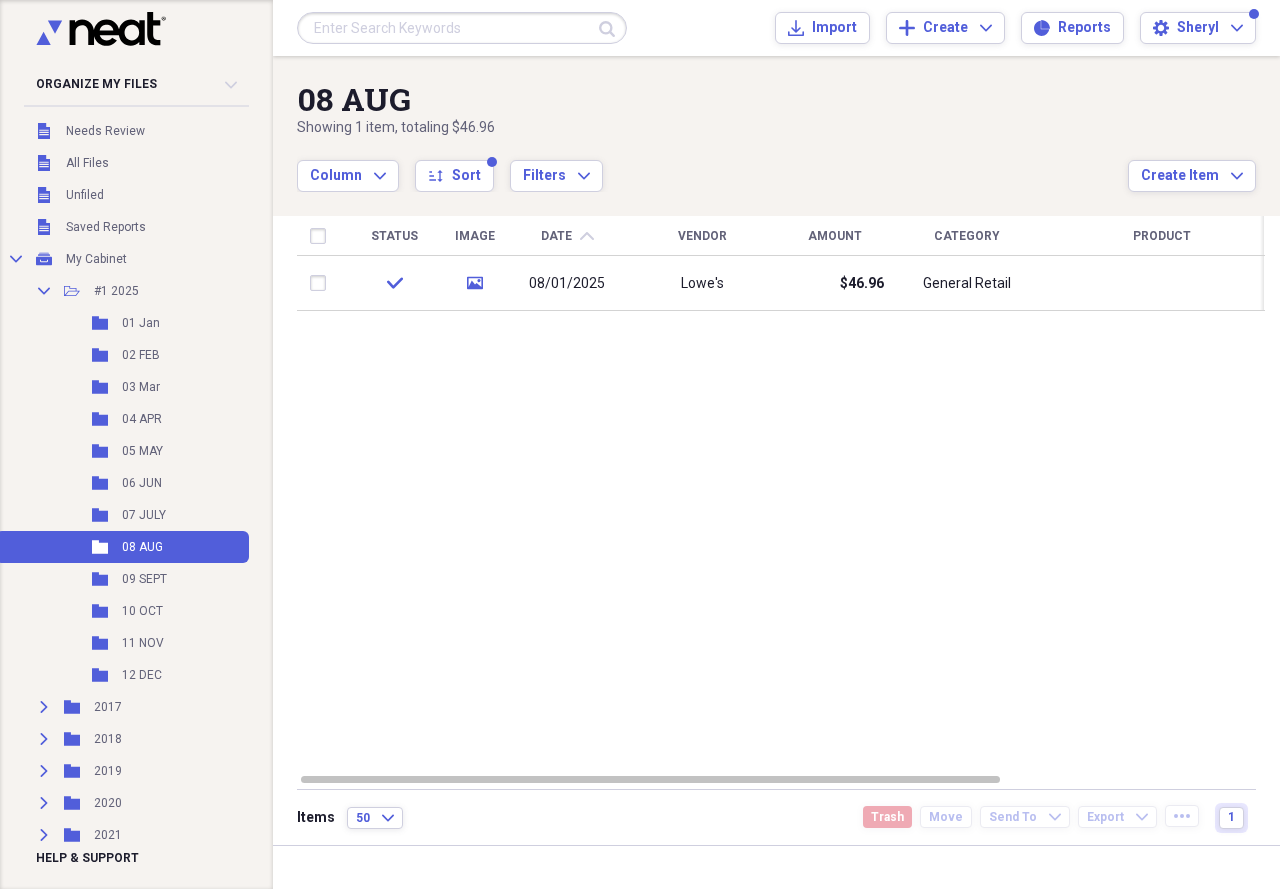 click on "08 AUG" at bounding box center (712, 99) 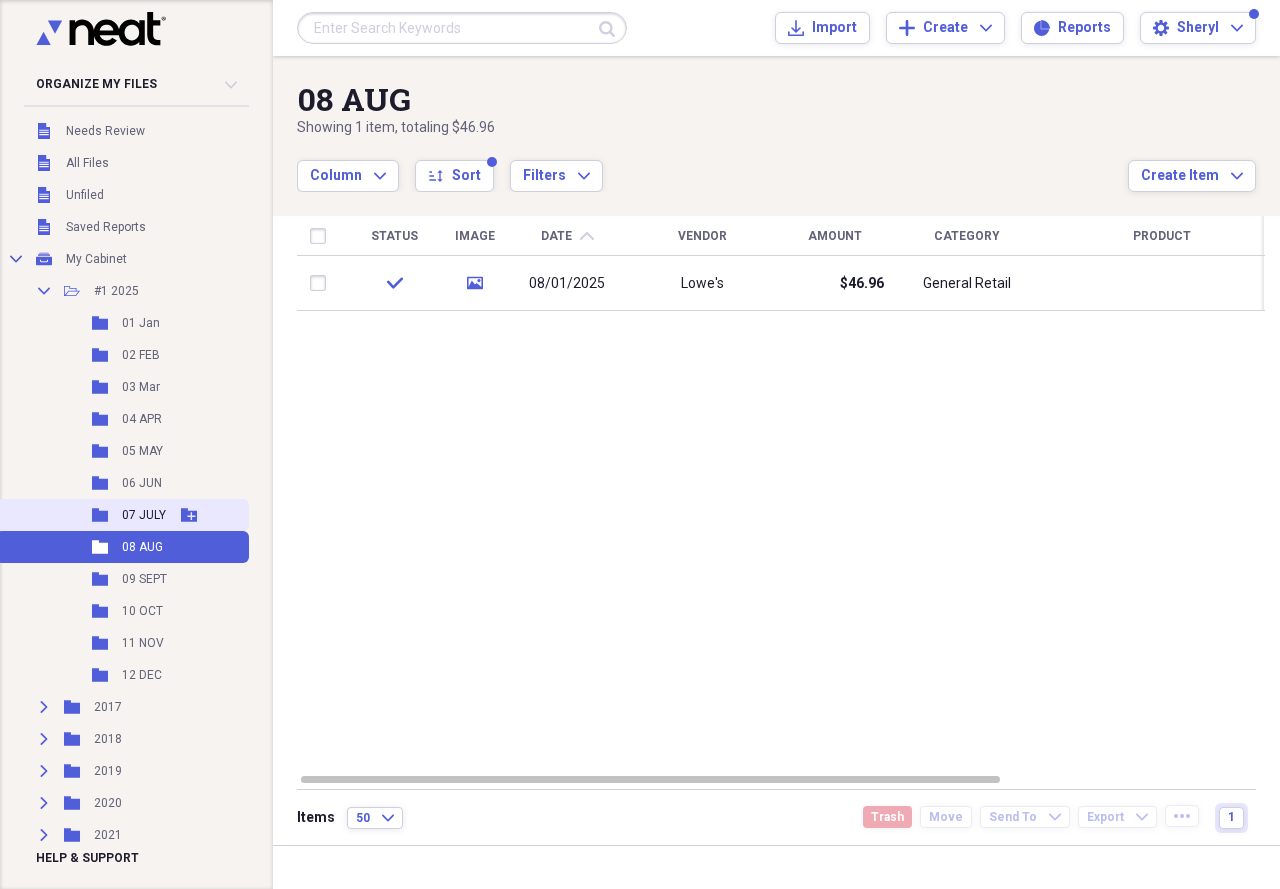 click on "Folder 07 JULY Add Folder" at bounding box center (122, 515) 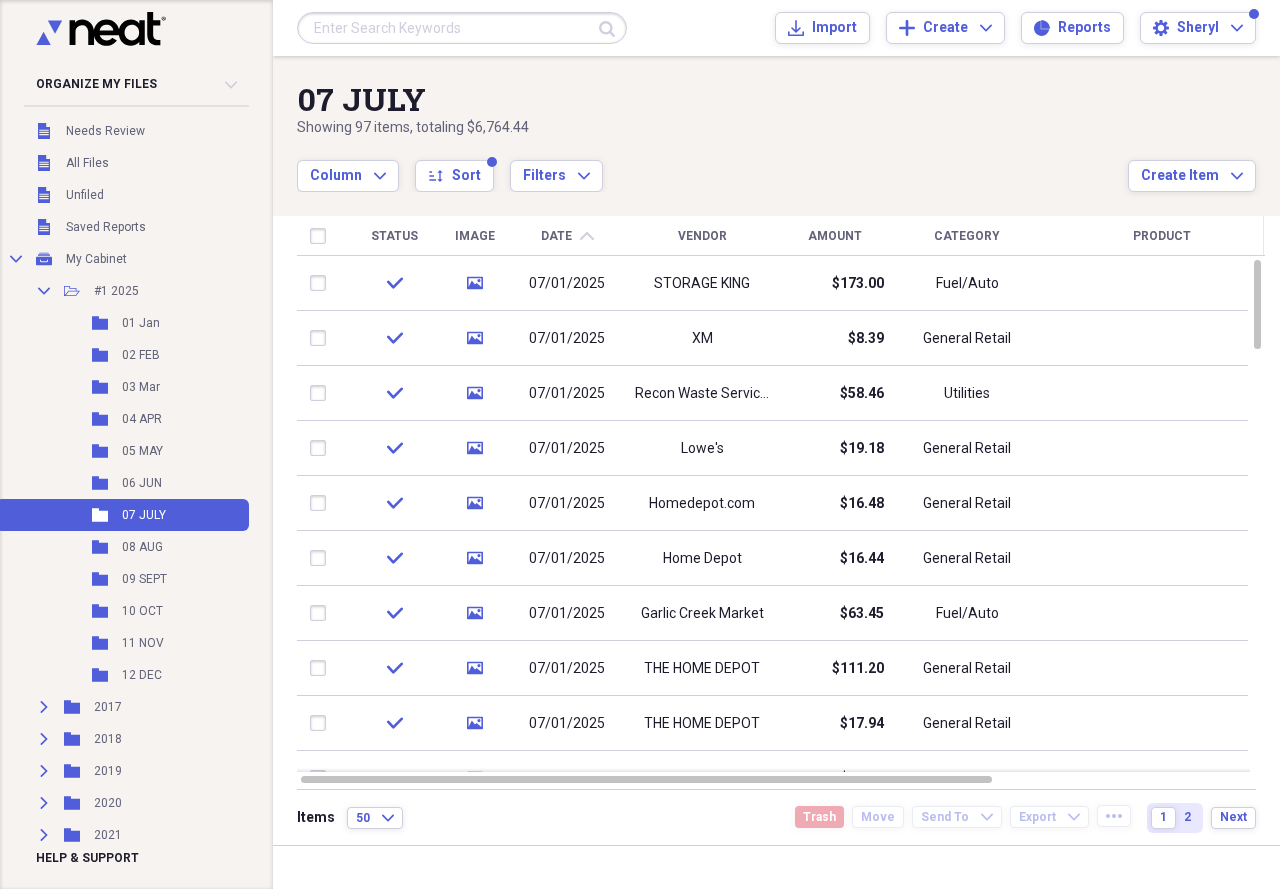 click on "Date chevron-up" at bounding box center [567, 236] 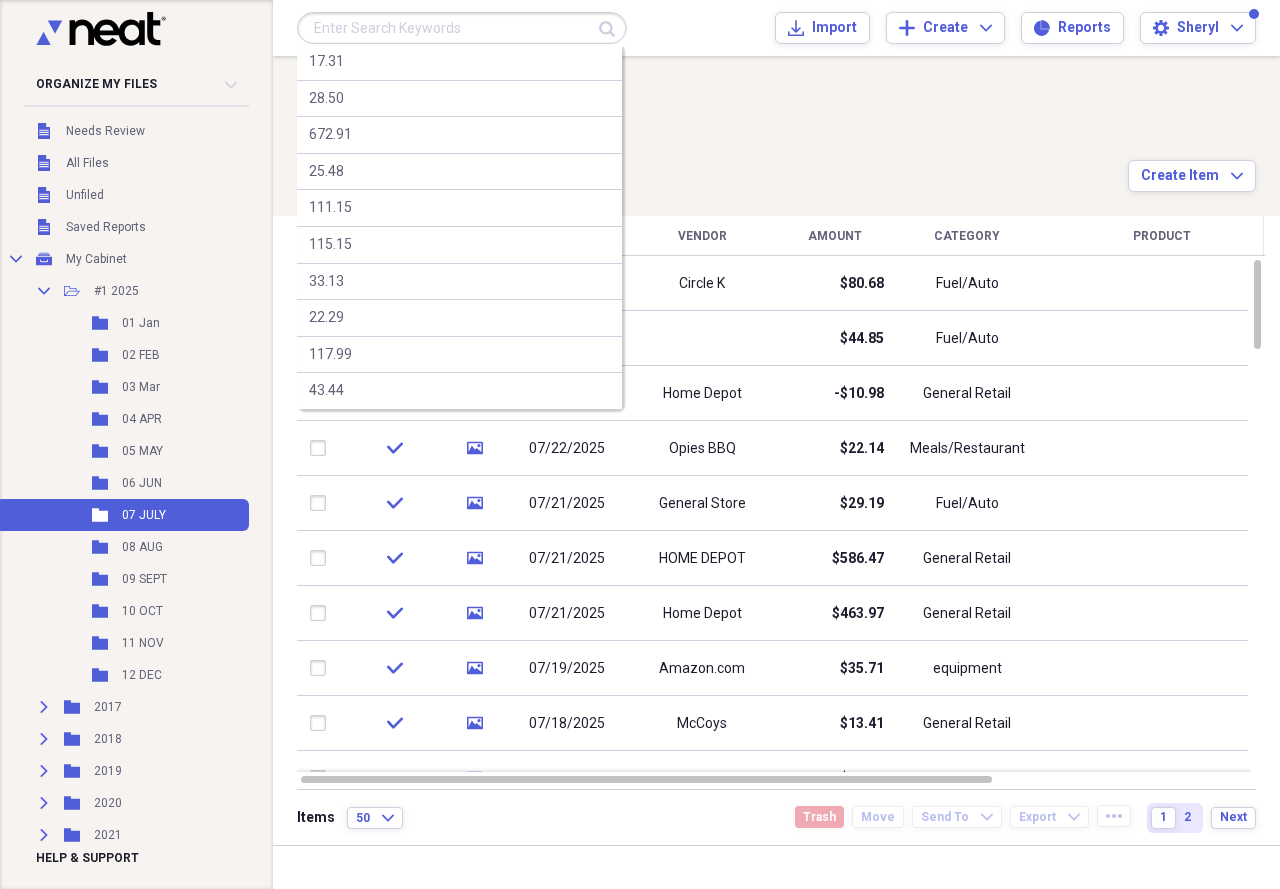 click at bounding box center [462, 28] 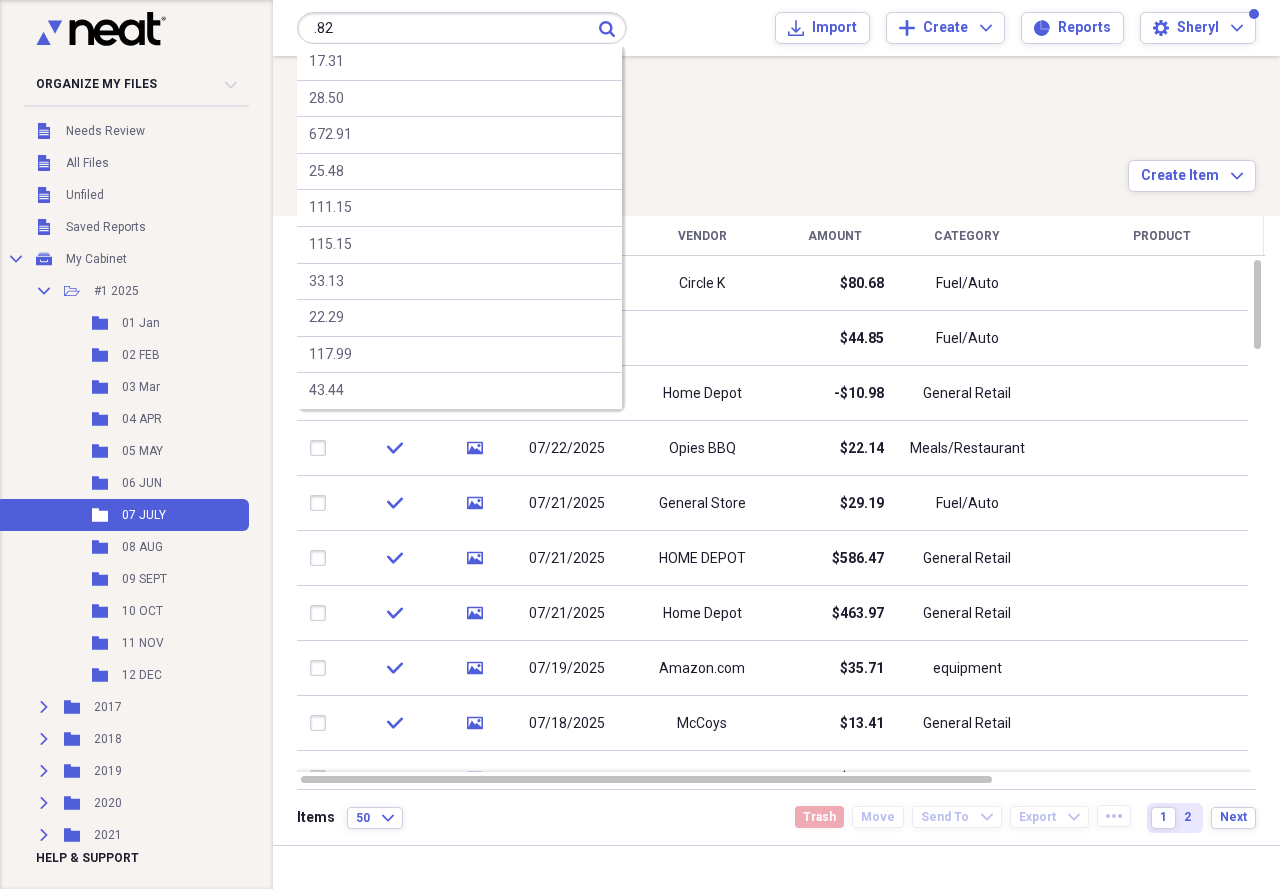 type on ".82" 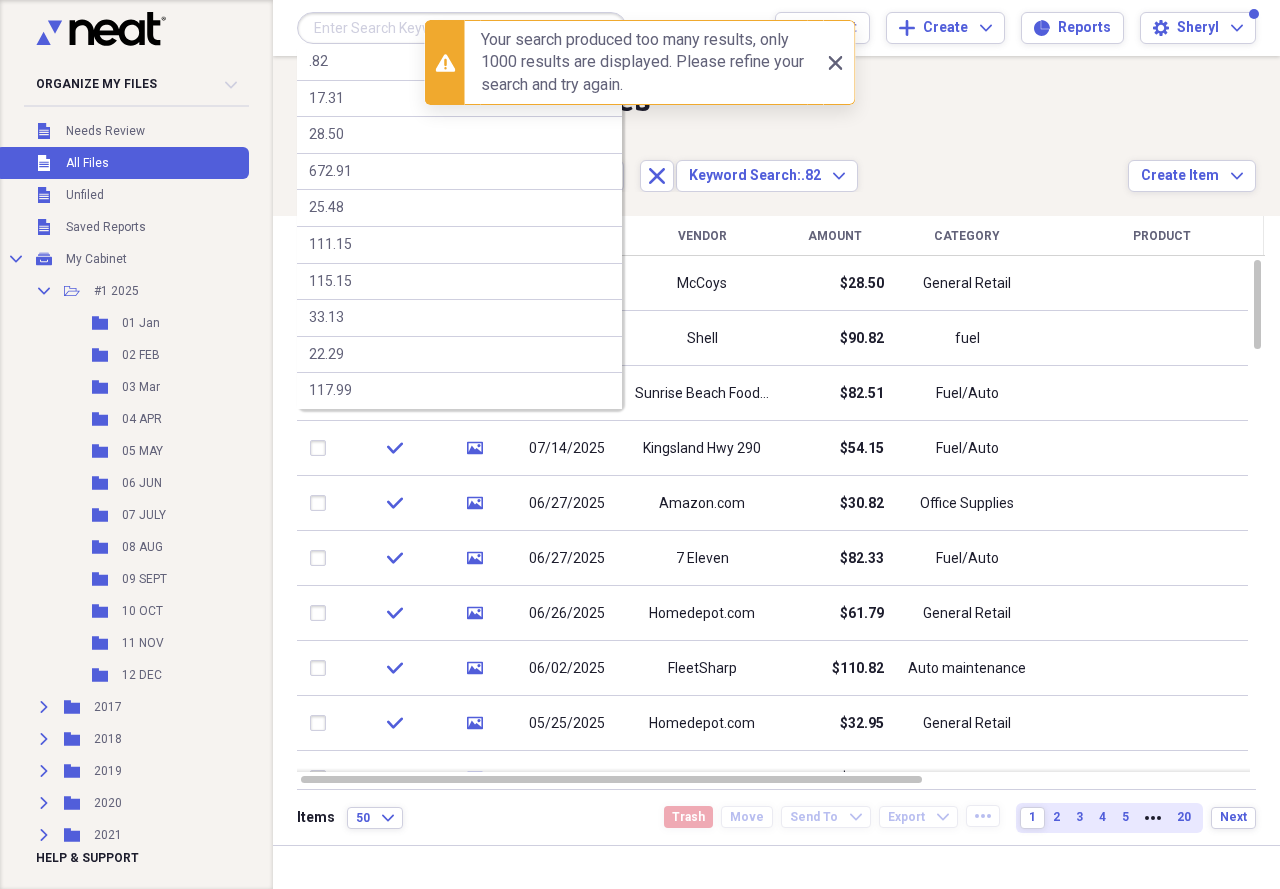 click at bounding box center (462, 28) 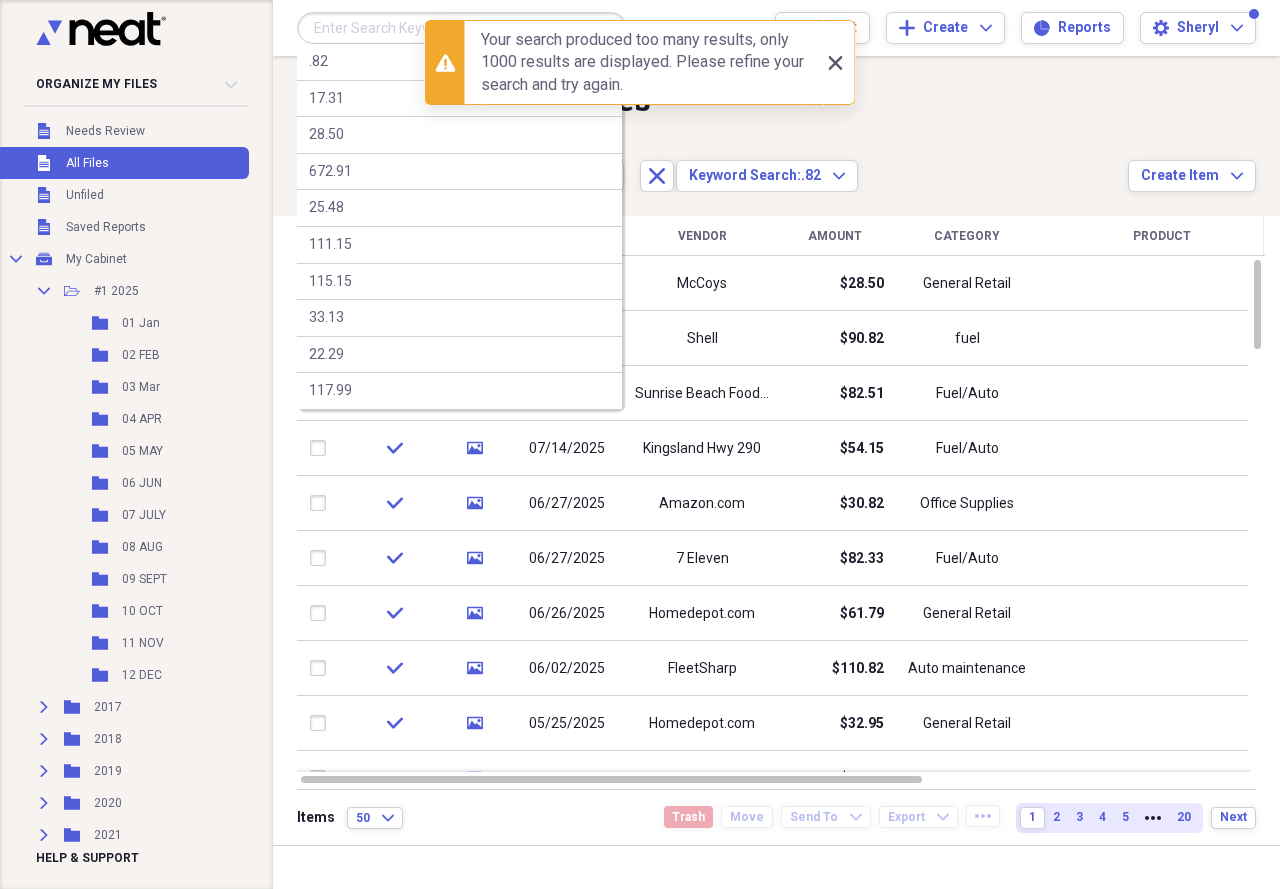 click on "Close" 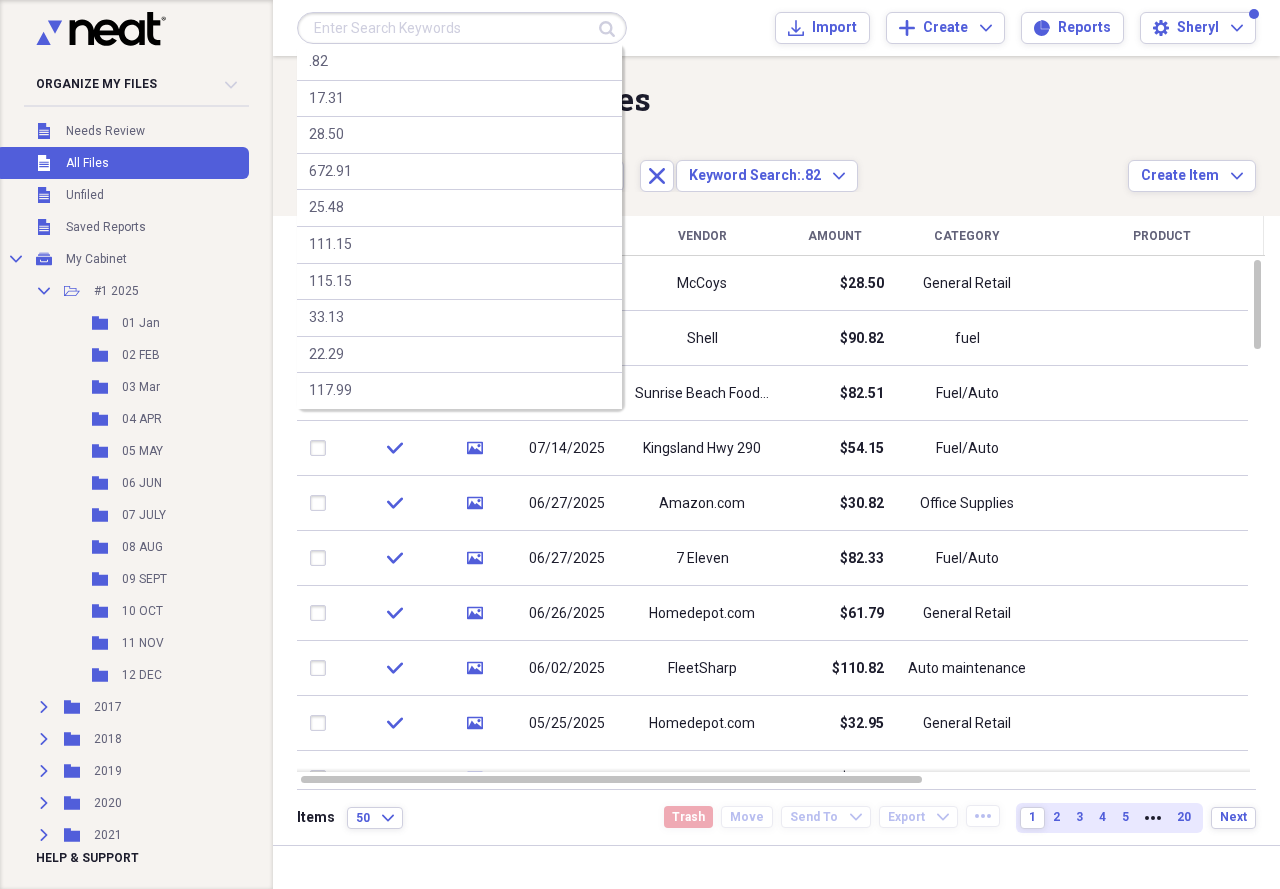 click at bounding box center [462, 28] 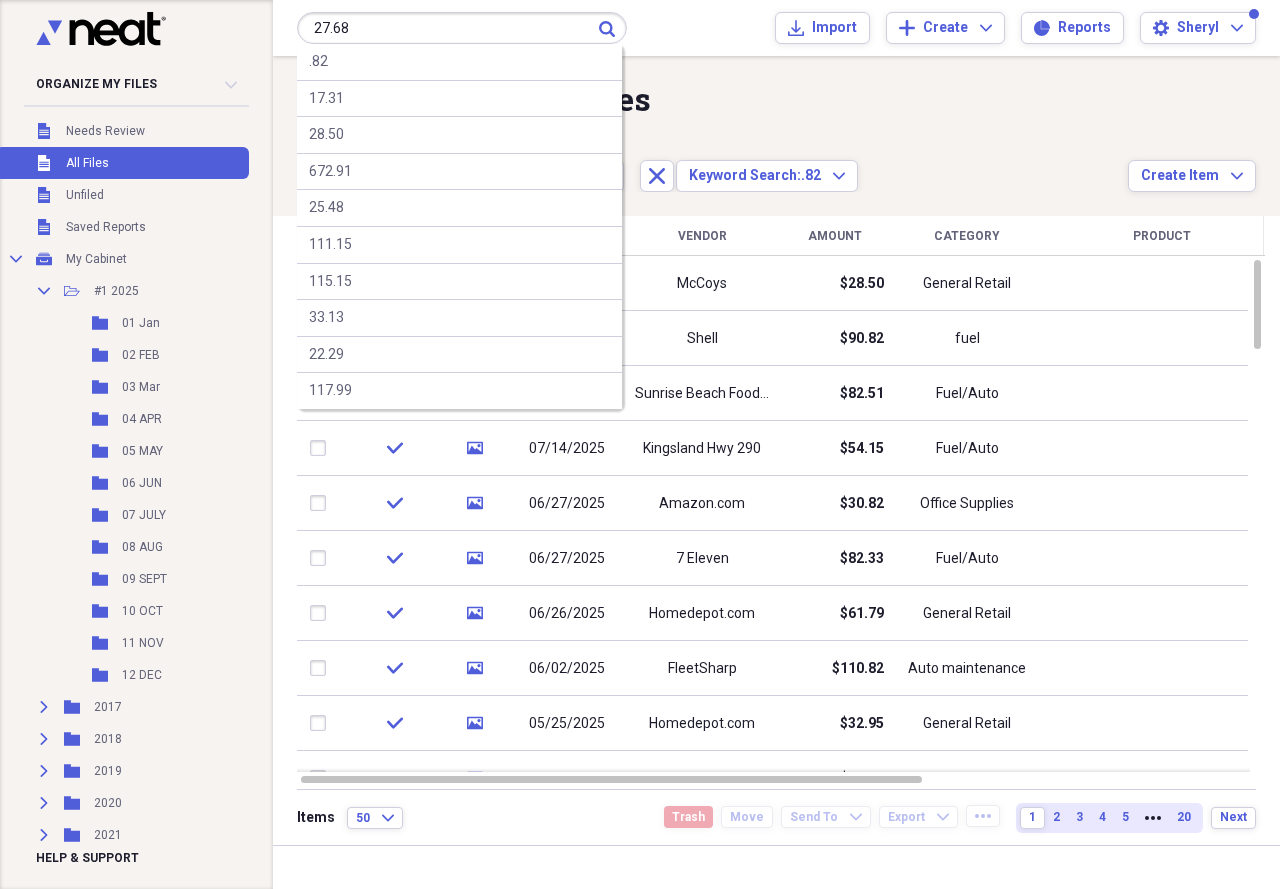 type on "27.68" 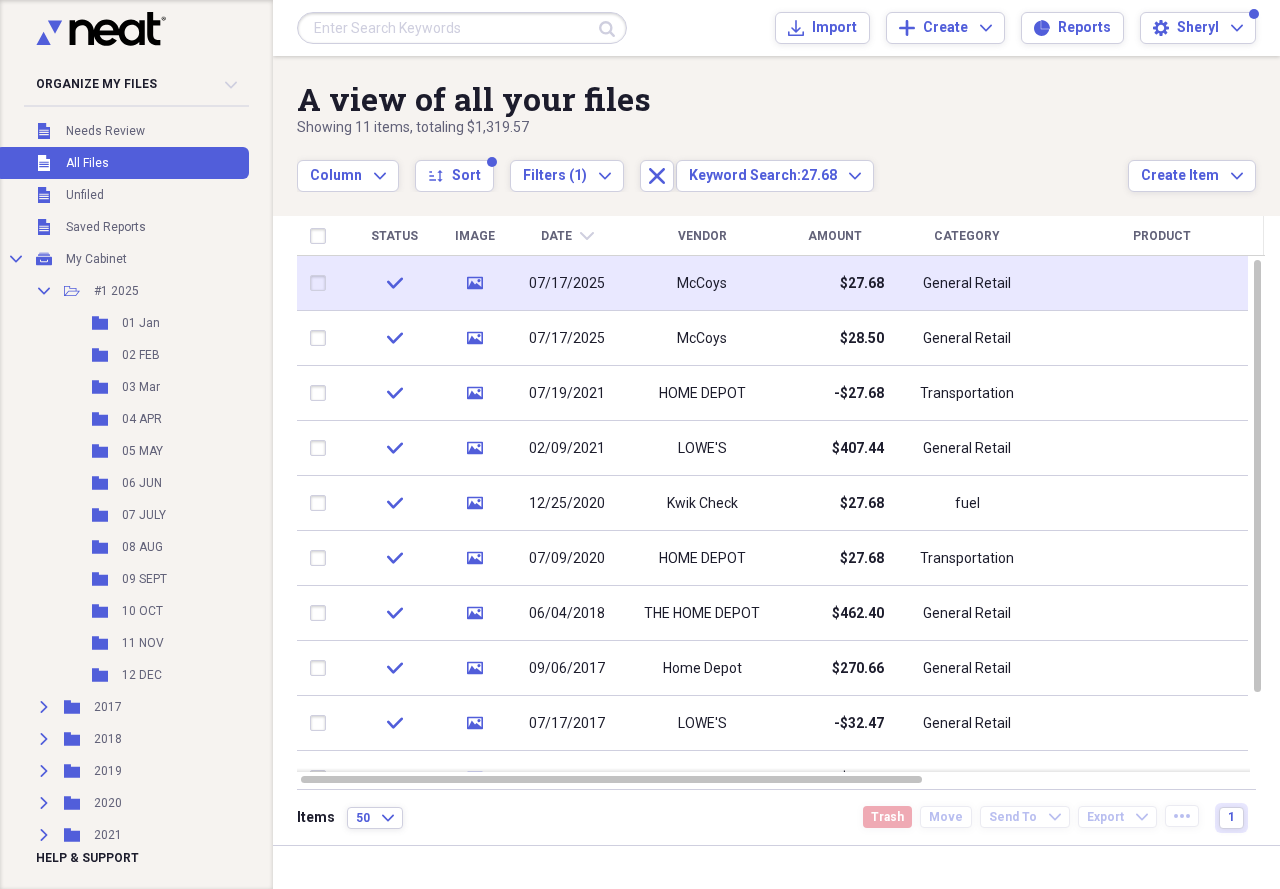 click on "$27.68" at bounding box center (834, 283) 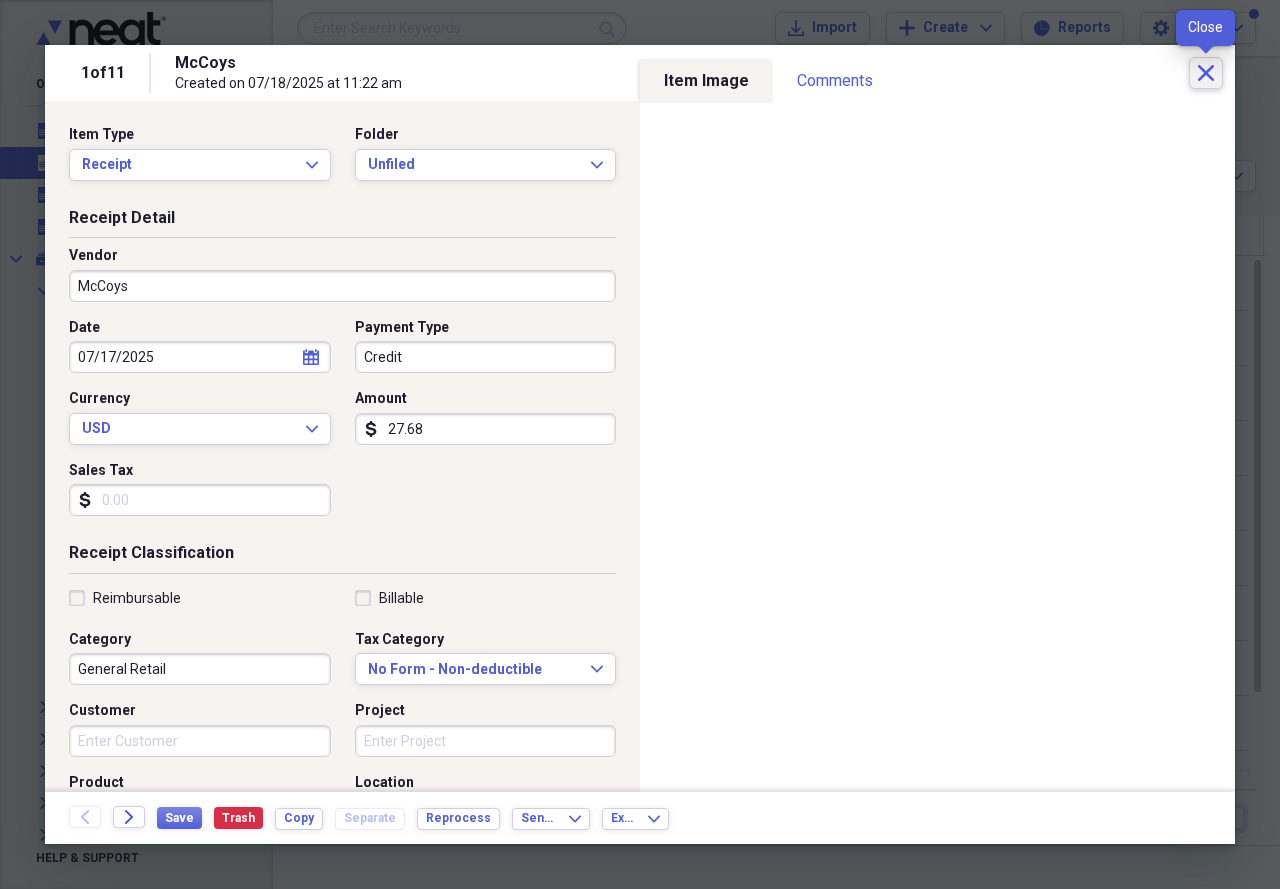 type 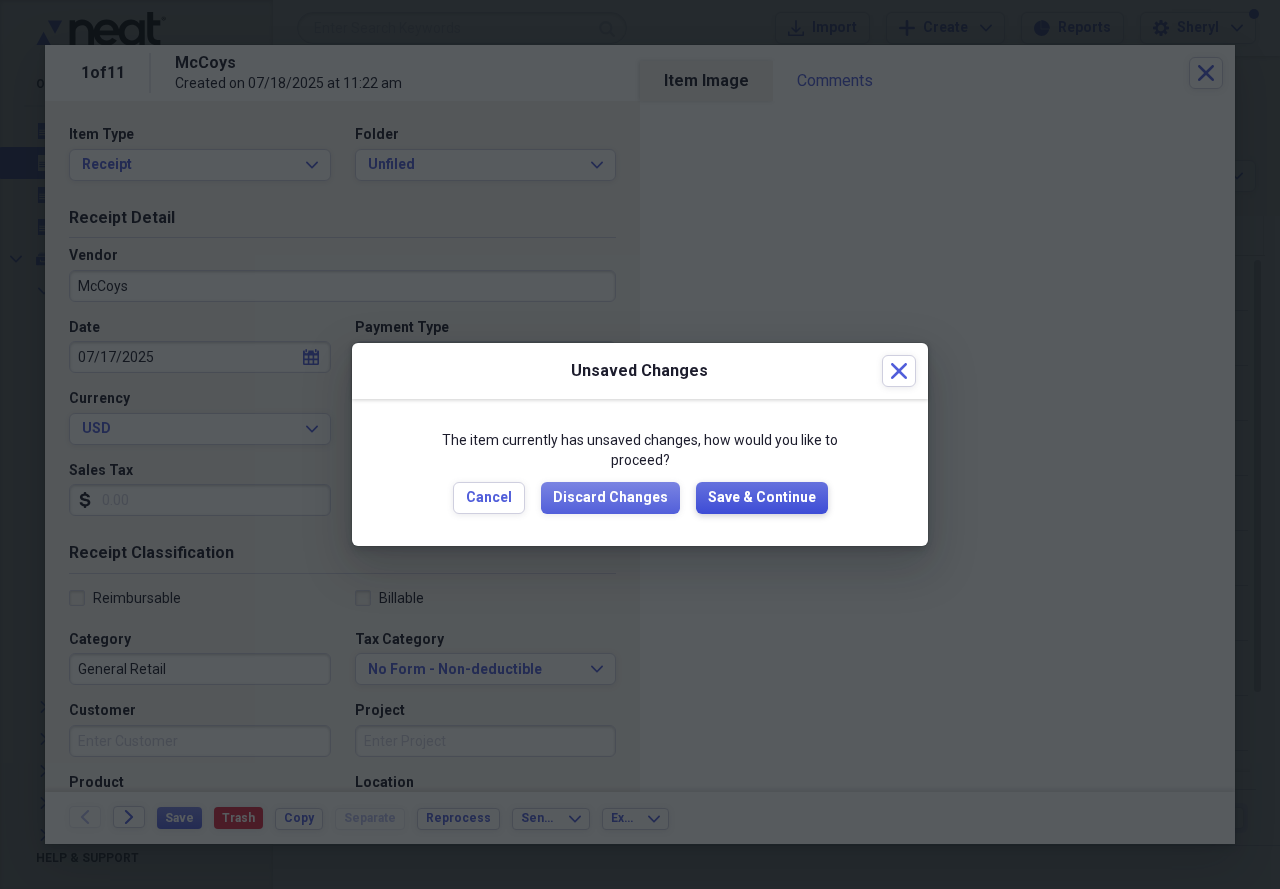 click on "Save & Continue" at bounding box center [762, 498] 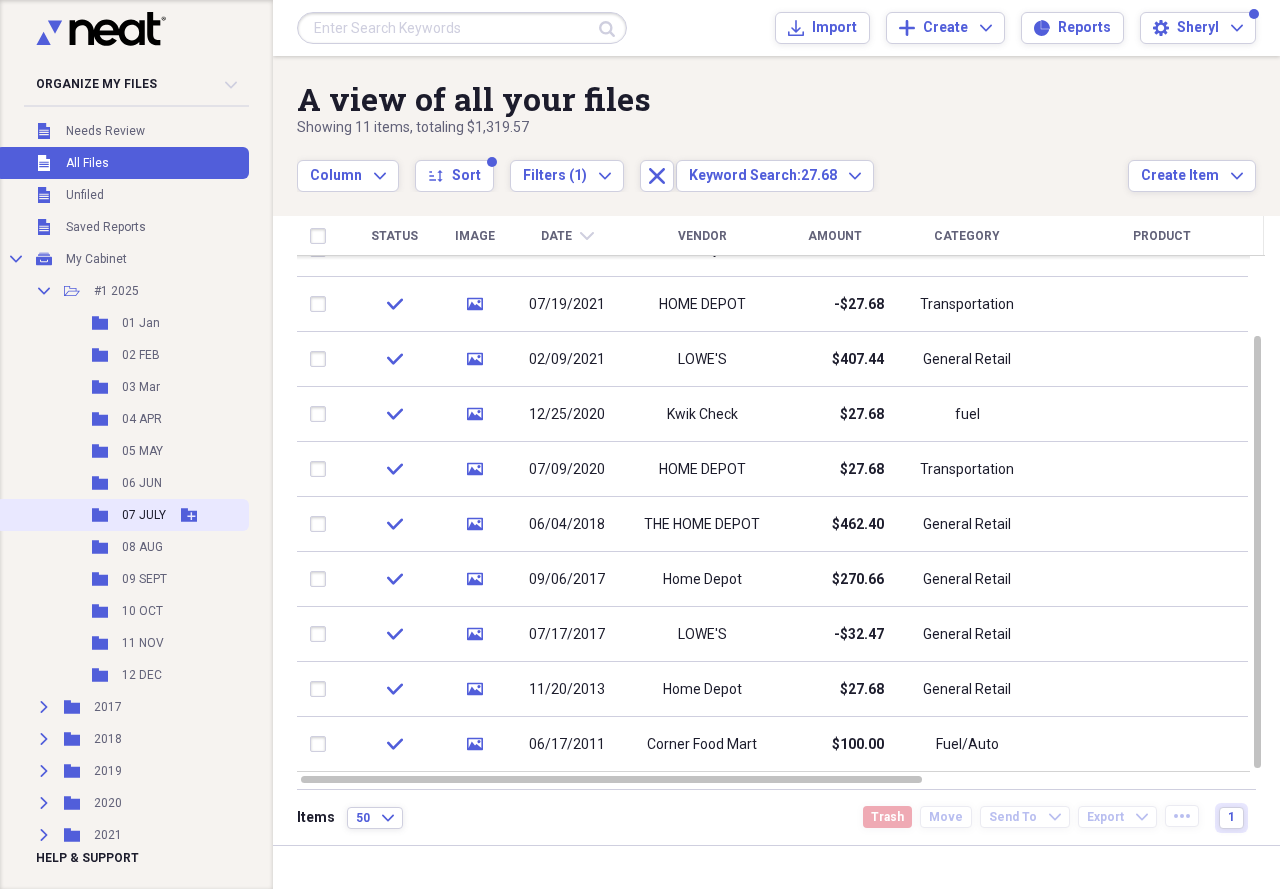 click on "Add Folder" at bounding box center [189, 515] 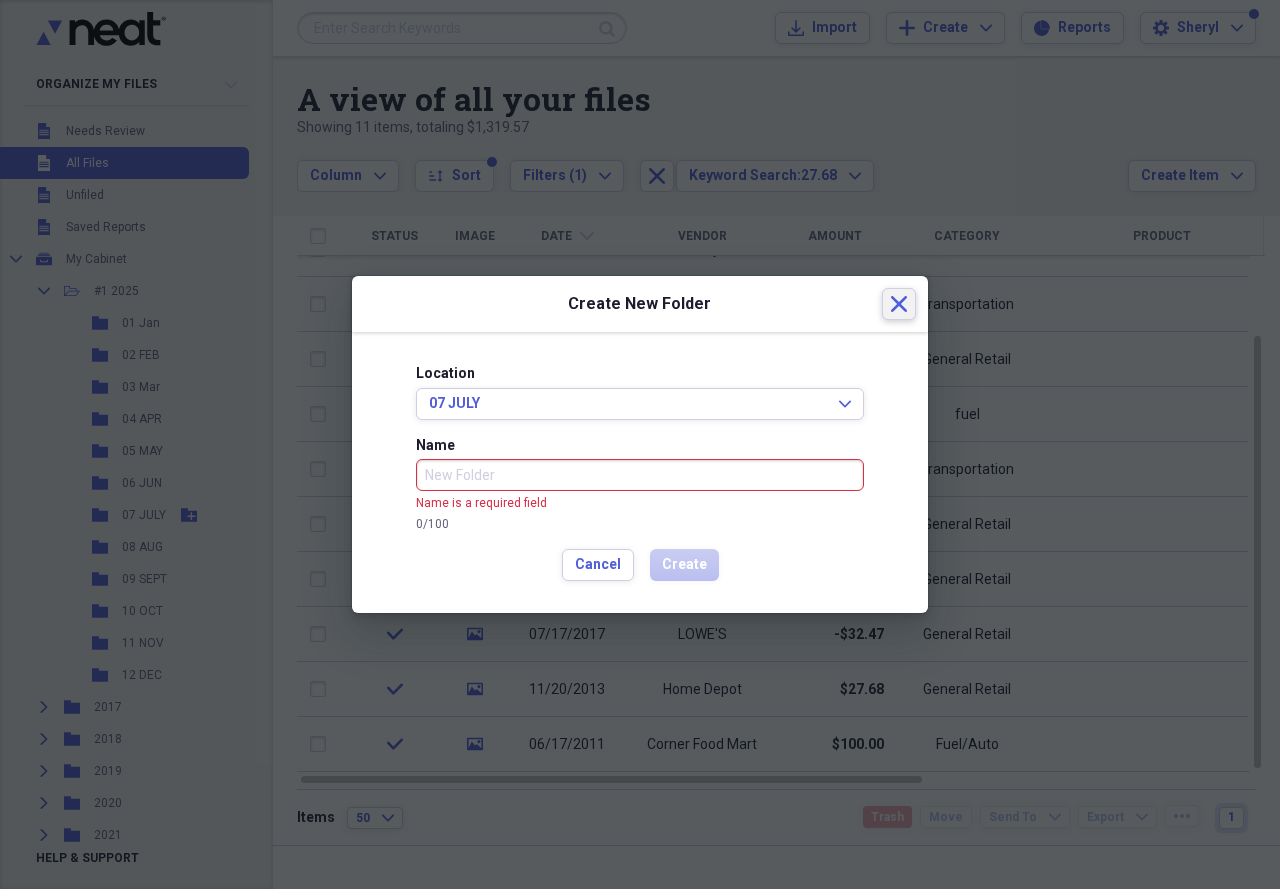 click on "Close" at bounding box center (899, 304) 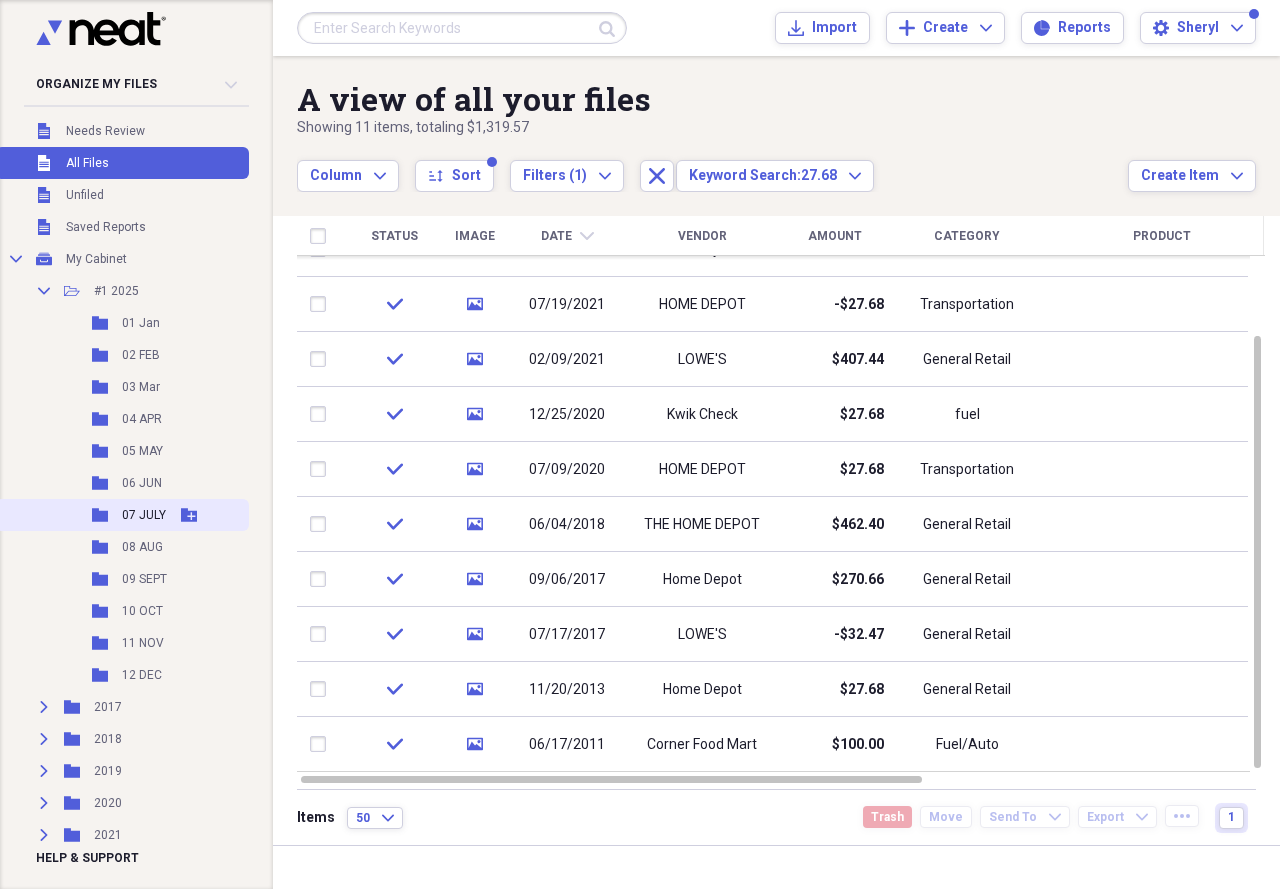 click on "07 JULY" at bounding box center (144, 515) 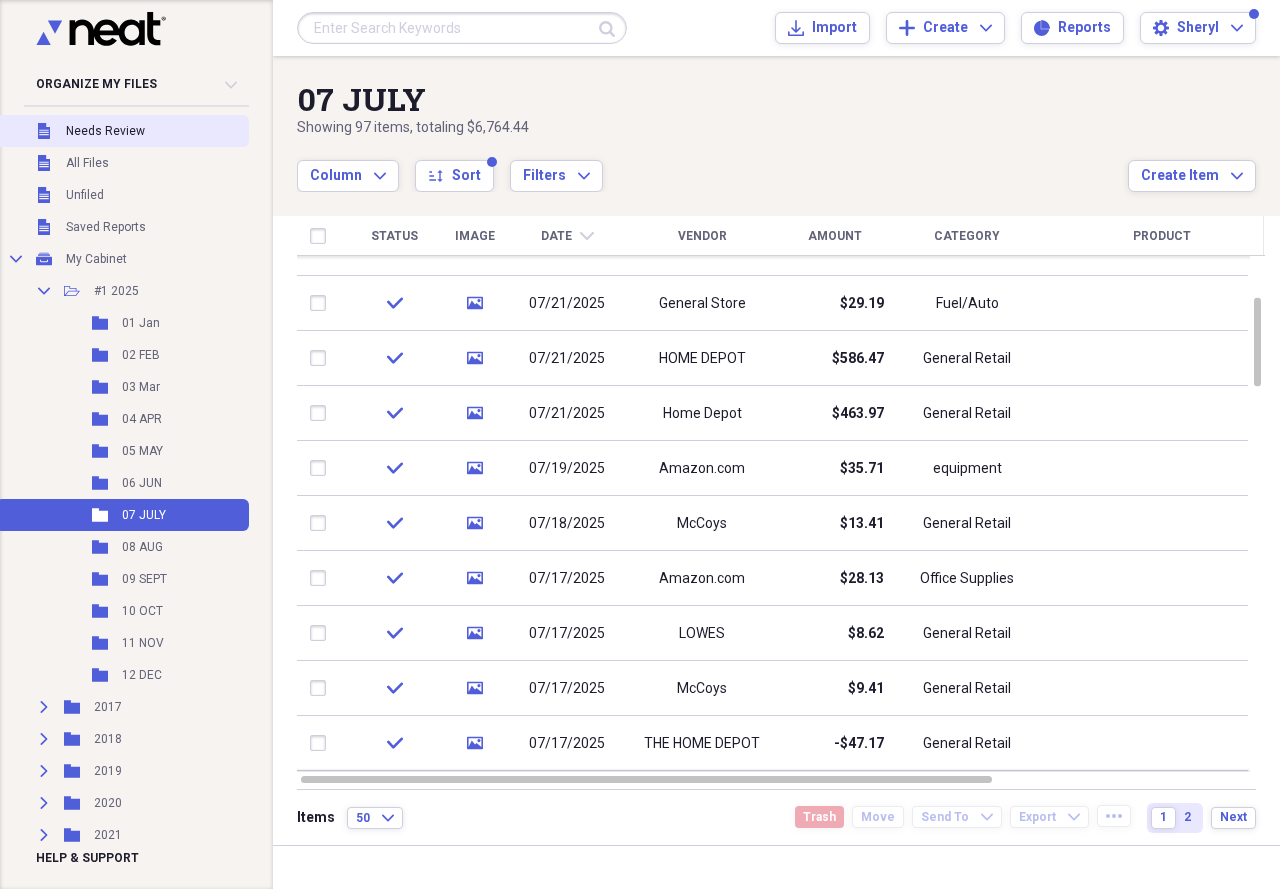 click on "Needs Review" at bounding box center [105, 131] 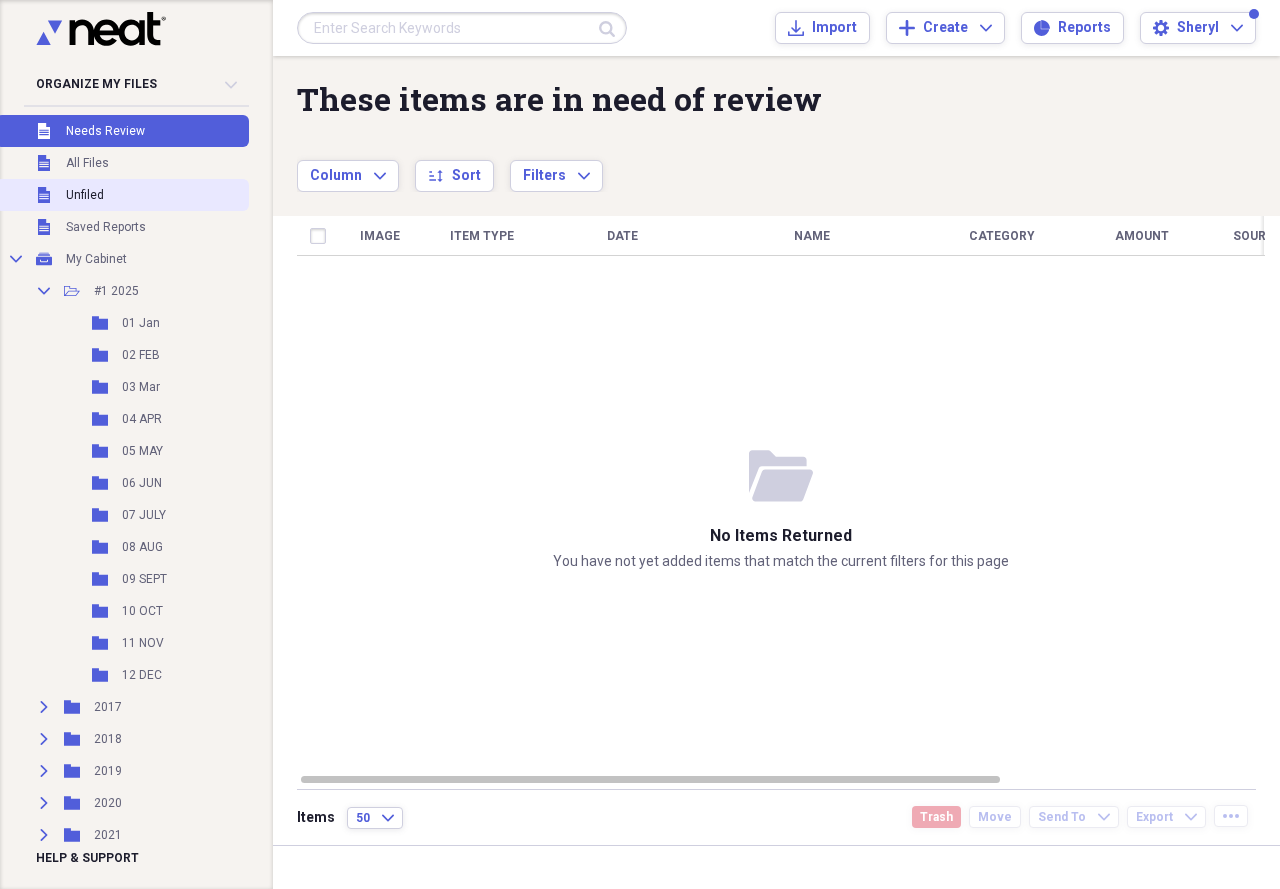 click on "Unfiled Unfiled" at bounding box center [122, 195] 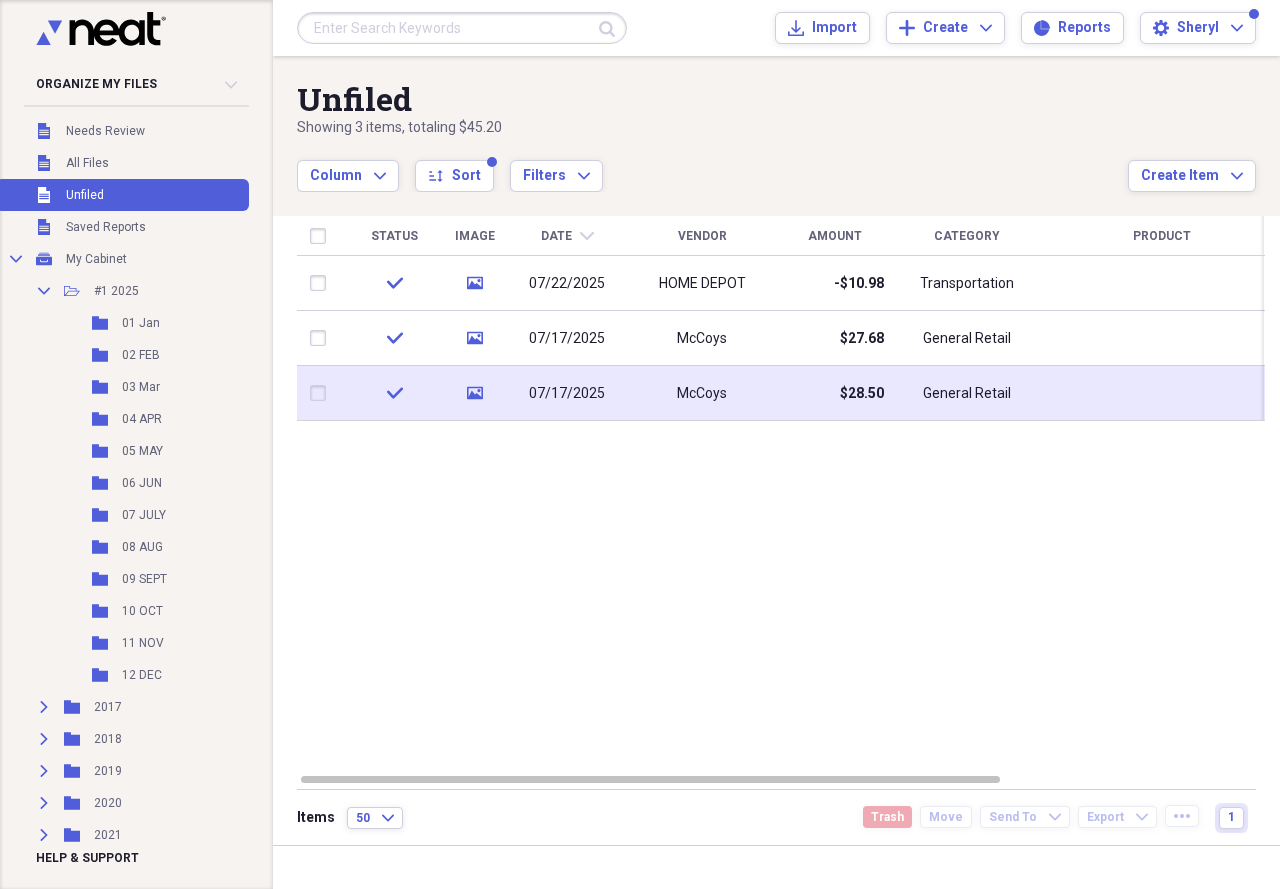 click on "$28.50" at bounding box center [834, 393] 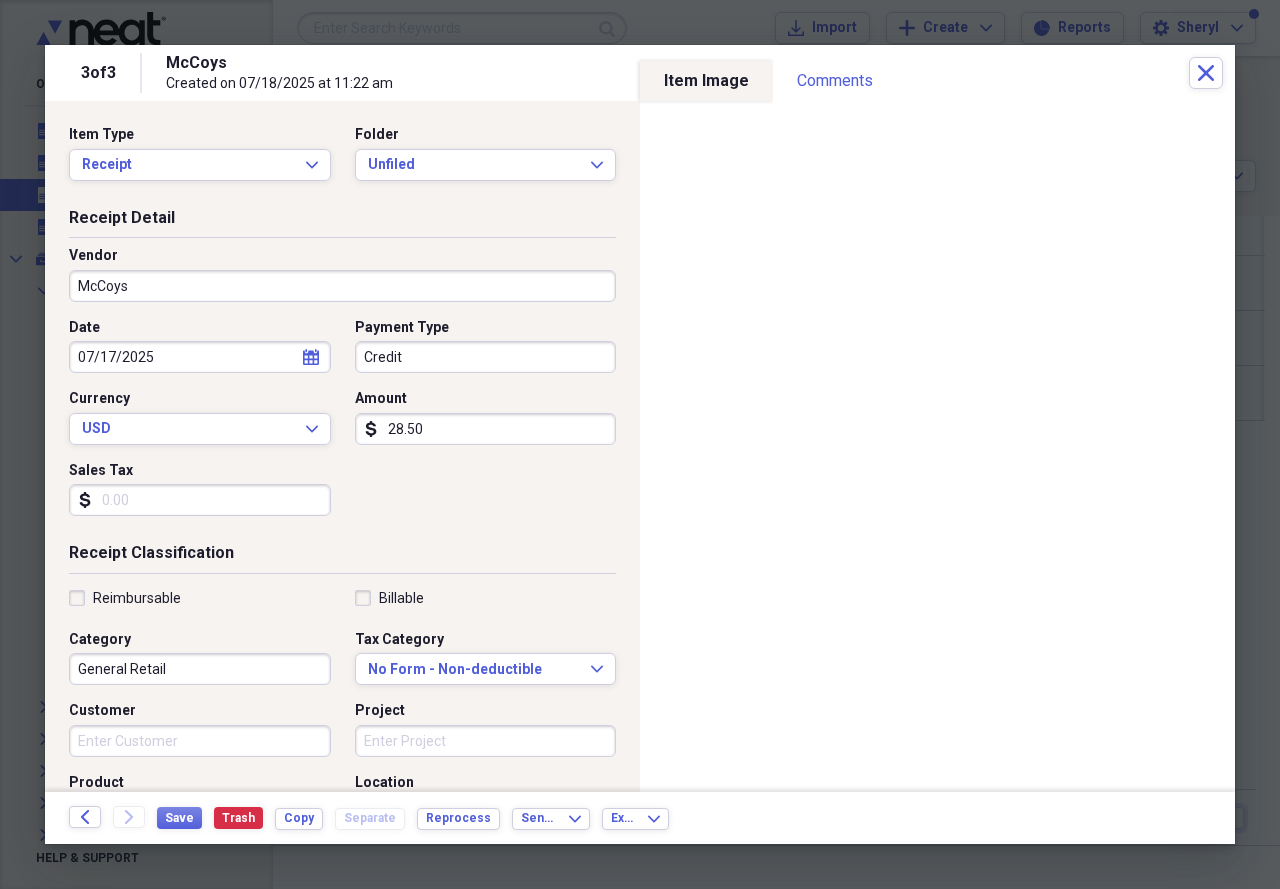 type 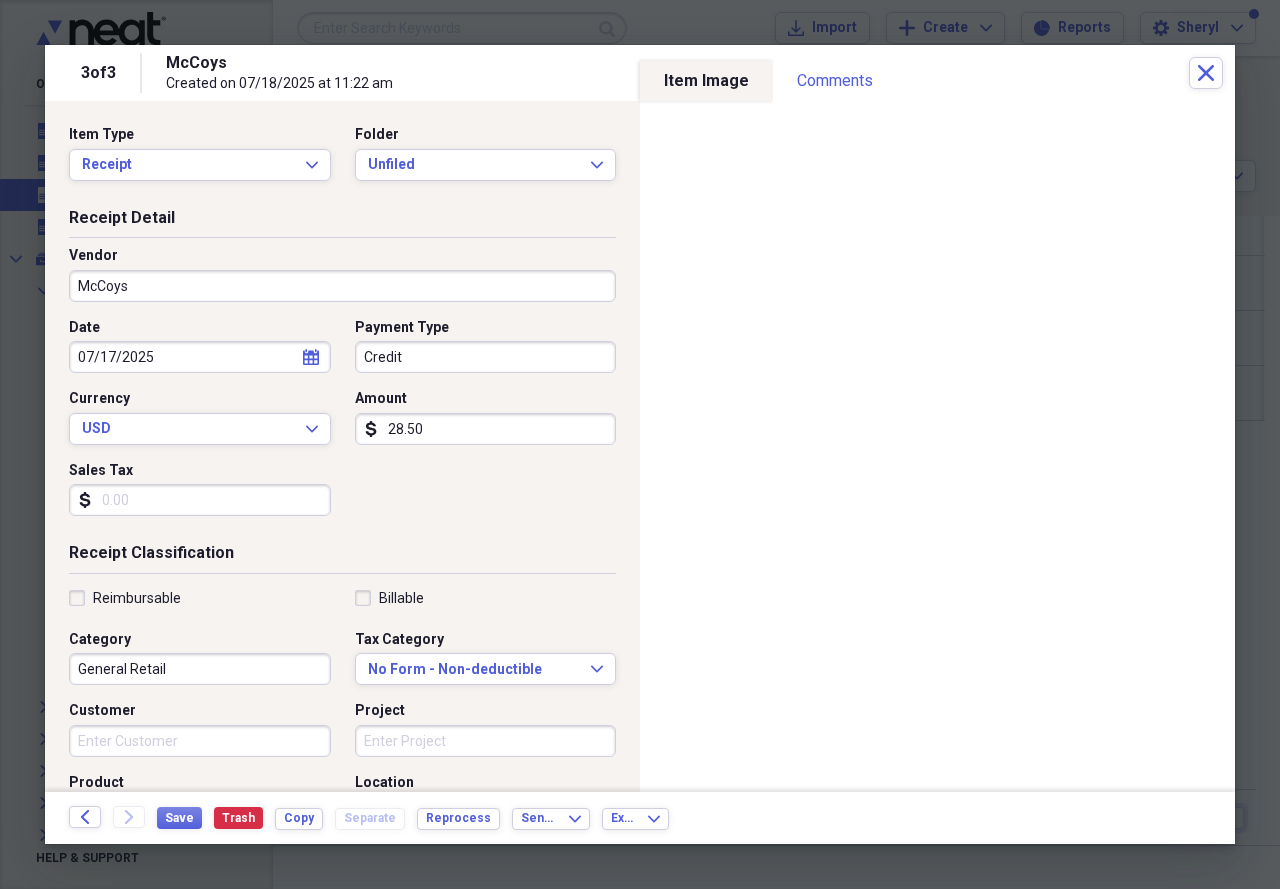 drag, startPoint x: 419, startPoint y: 425, endPoint x: 397, endPoint y: 430, distance: 22.561028 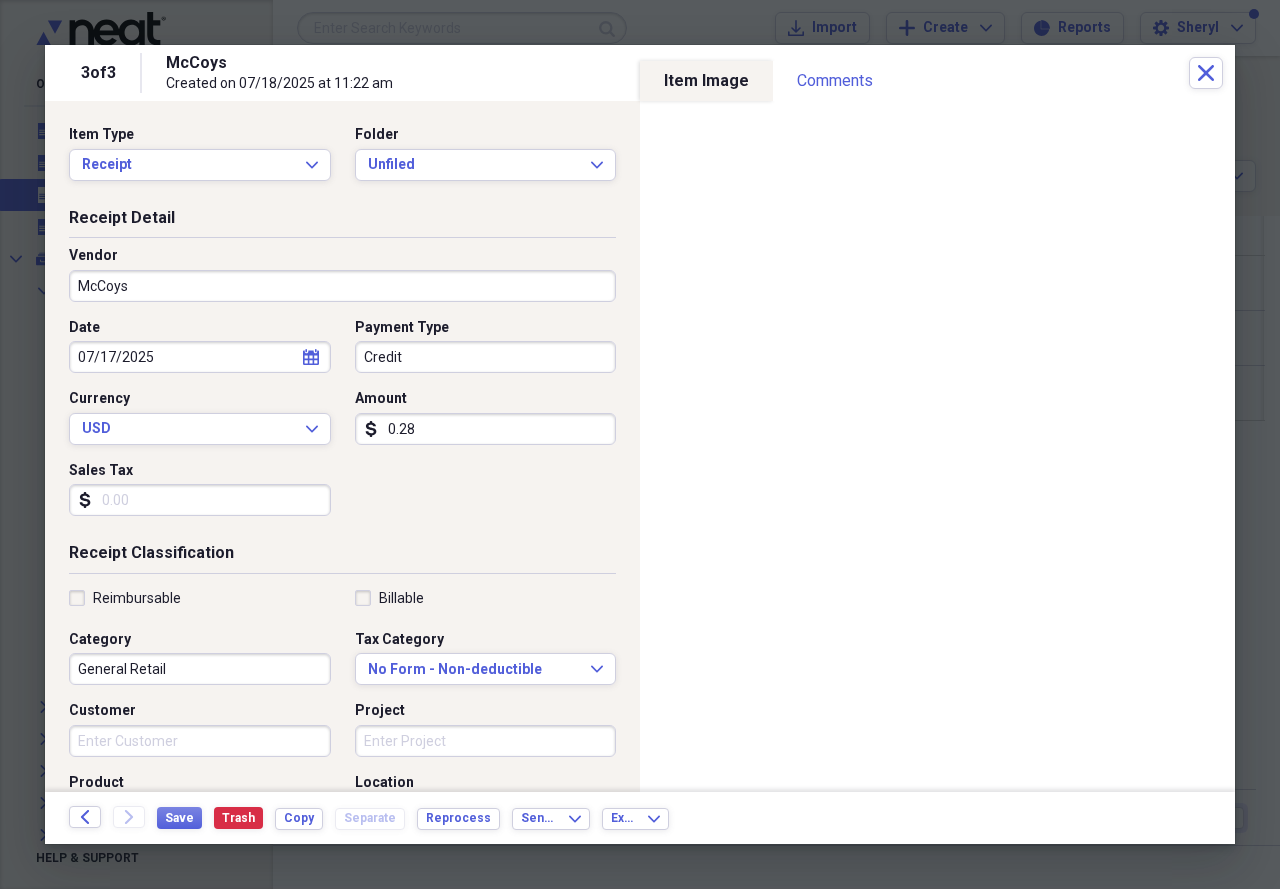 type on "0.02" 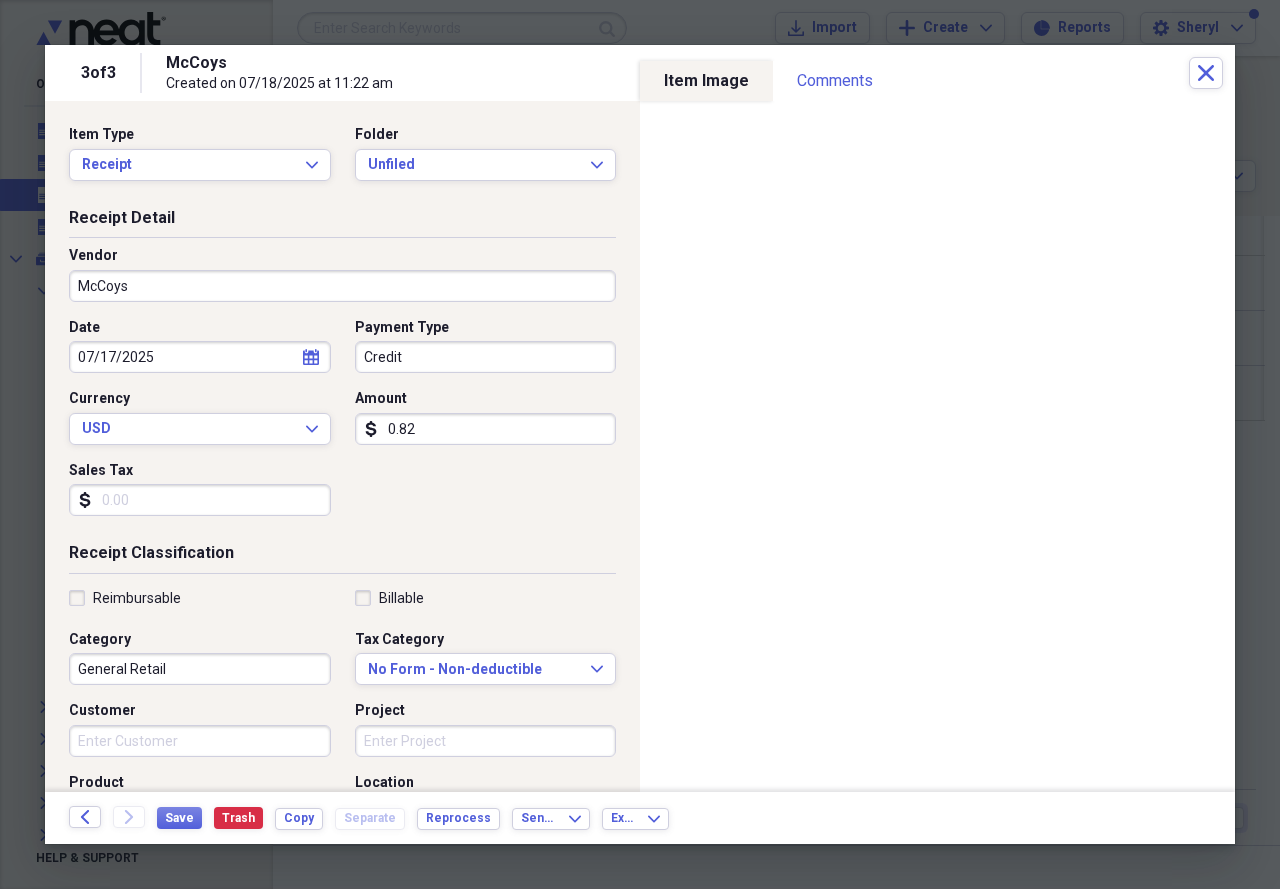 type on "0.82" 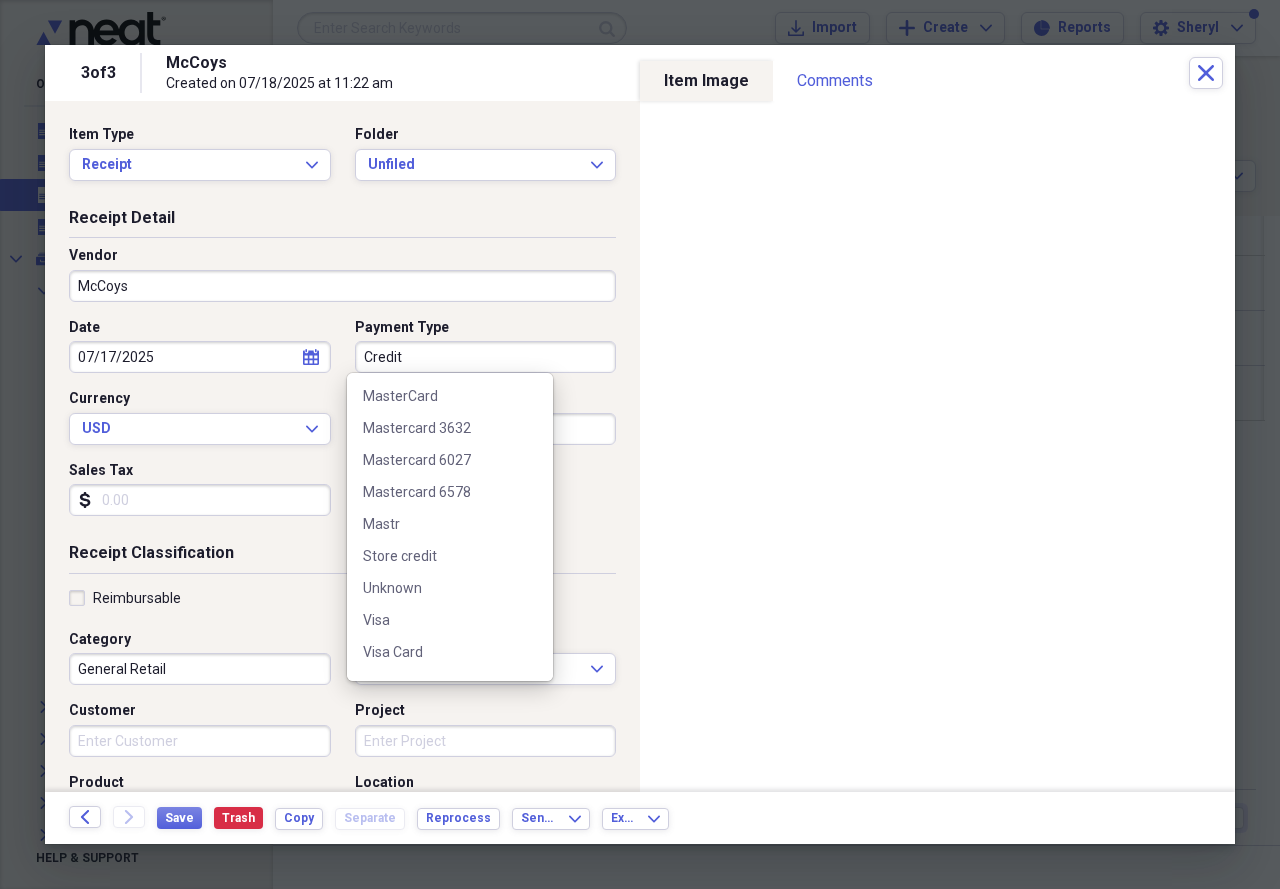 scroll, scrollTop: 988, scrollLeft: 0, axis: vertical 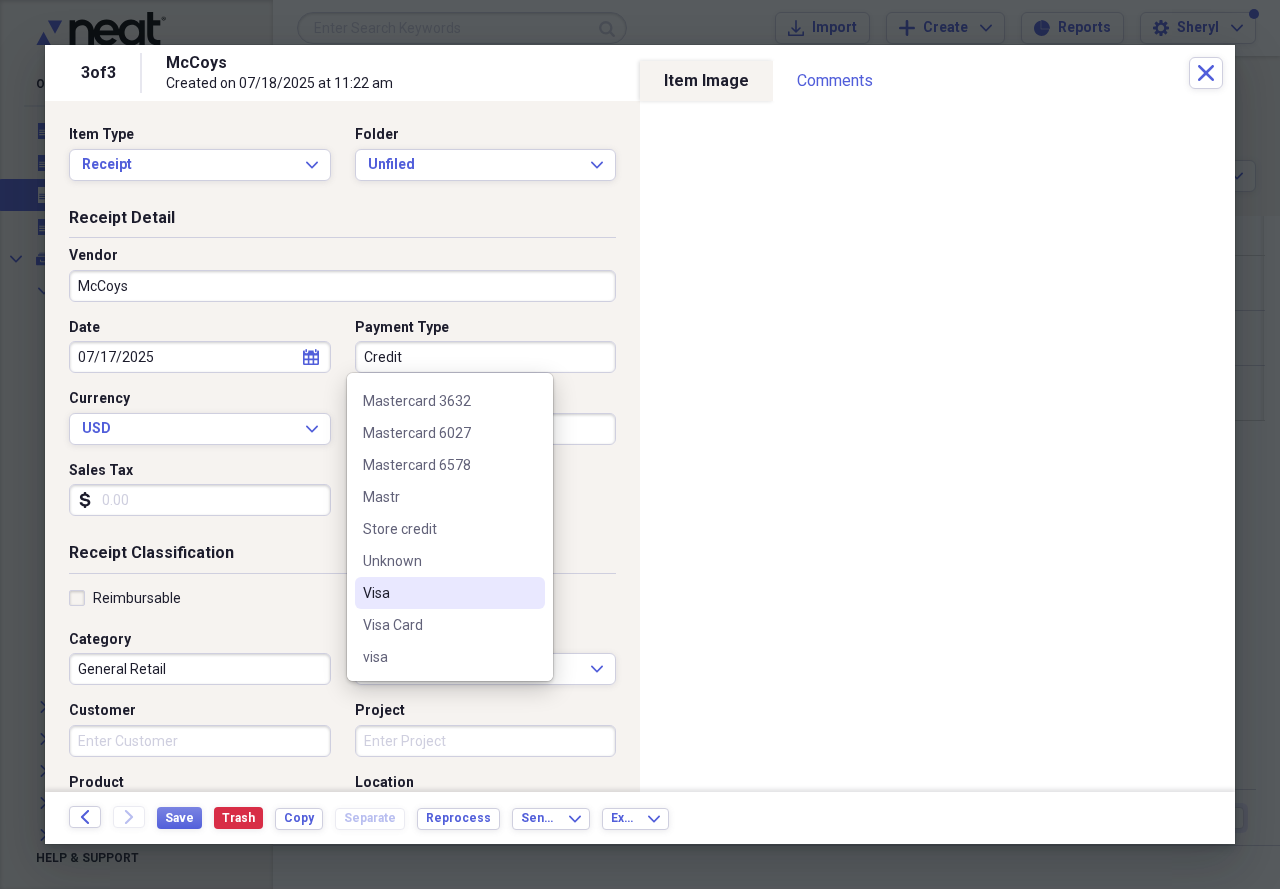 click on "Visa" at bounding box center (450, 593) 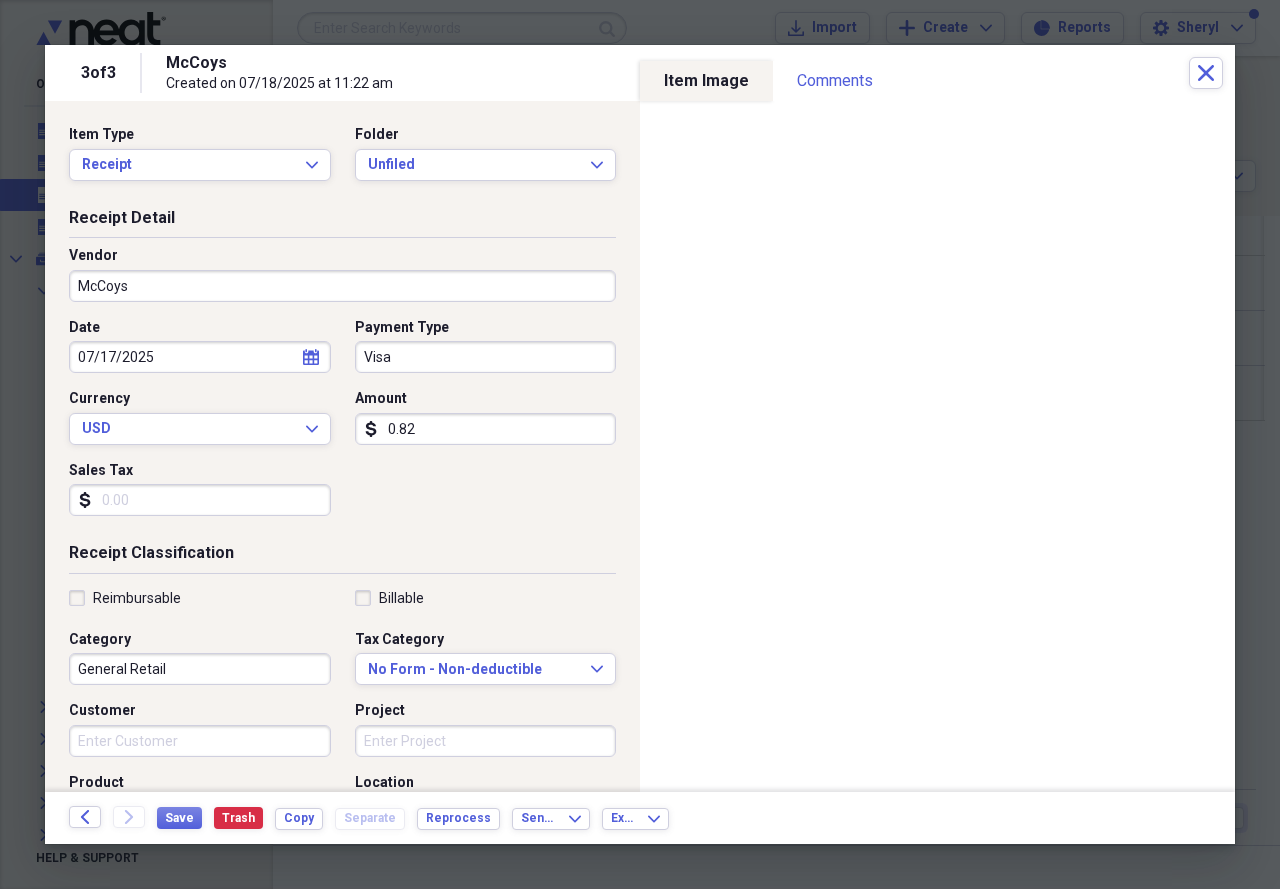 click on "Date 07/17/2025 calendar Calendar Payment Type Visa Currency USD Expand Amount dollar-sign 0.82 Sales Tax dollar-sign" at bounding box center [342, 425] 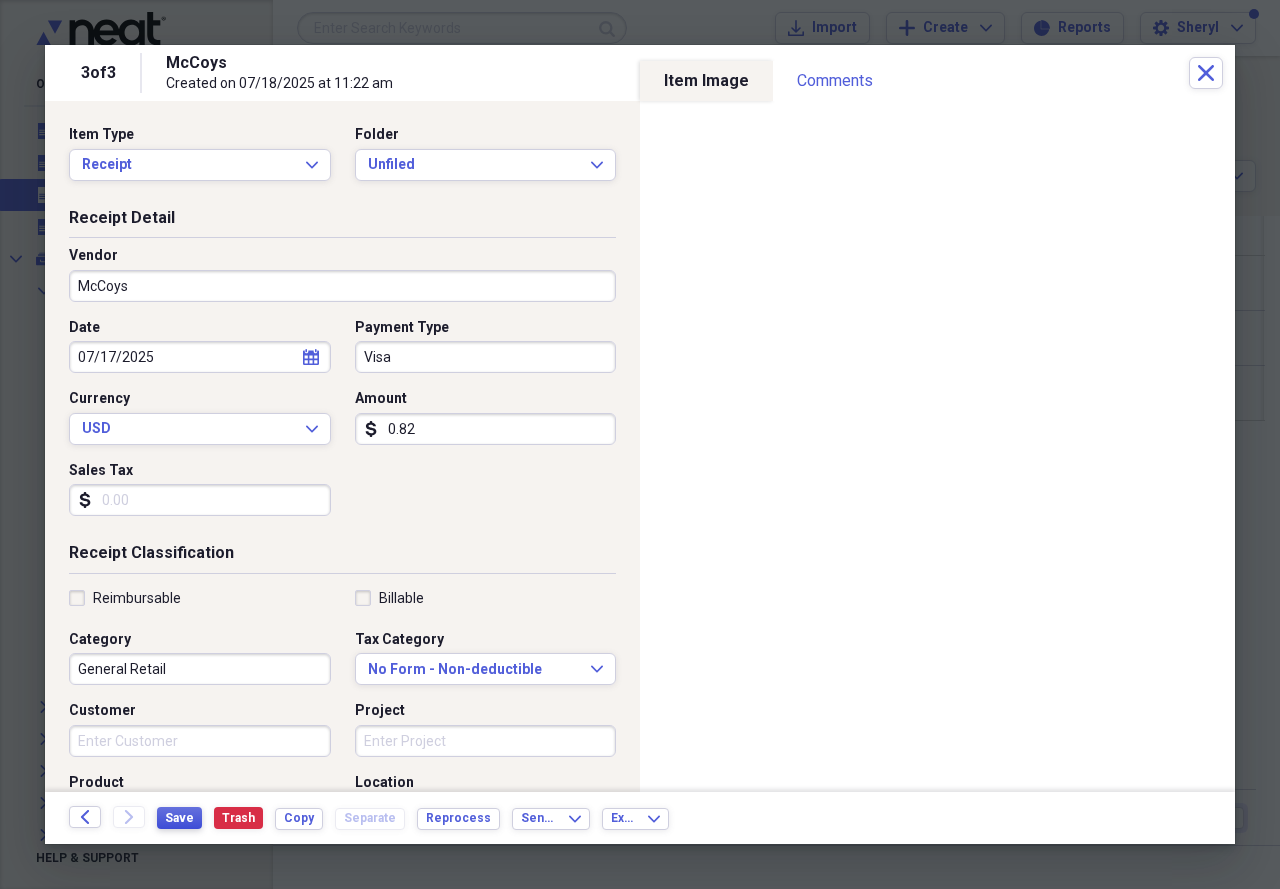 click on "Save" at bounding box center [179, 818] 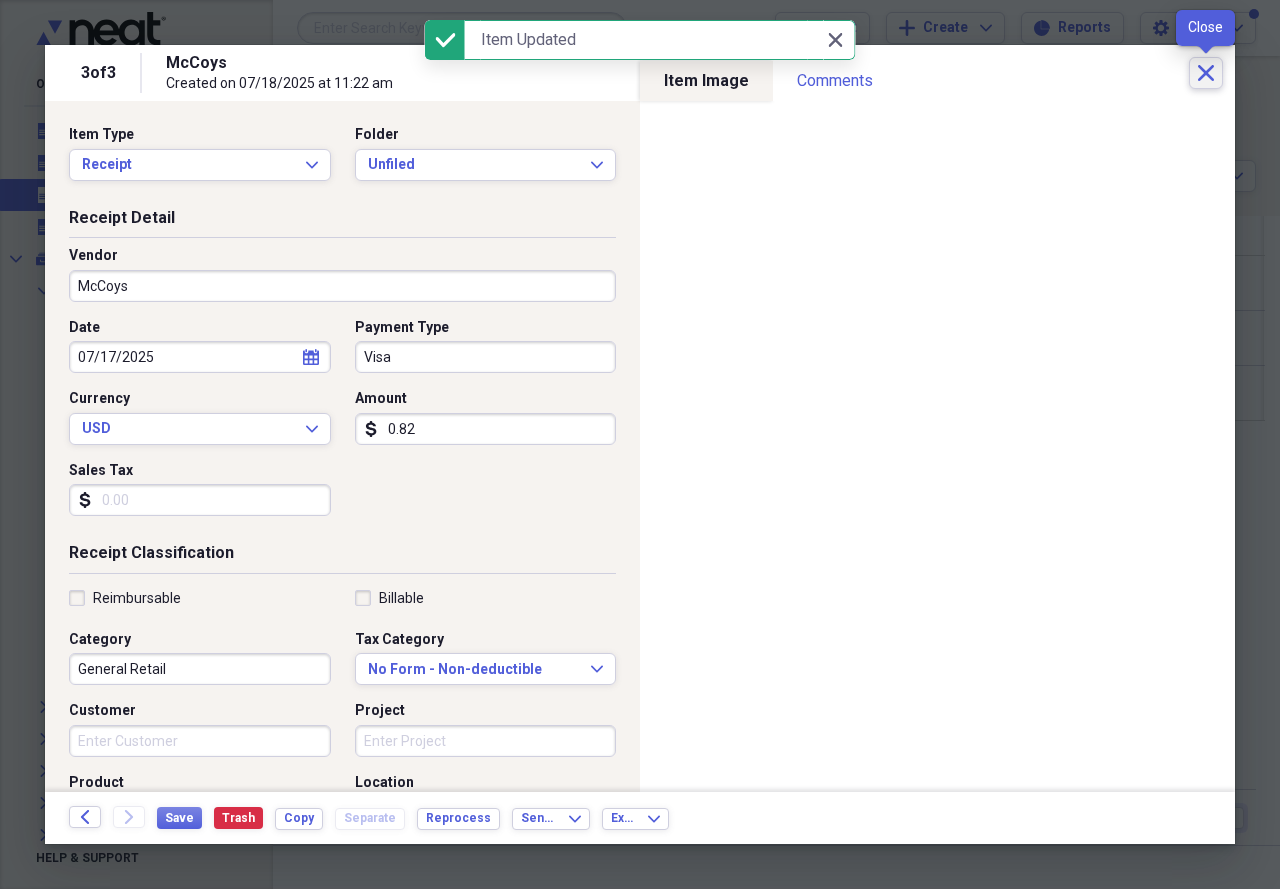 click on "Close" 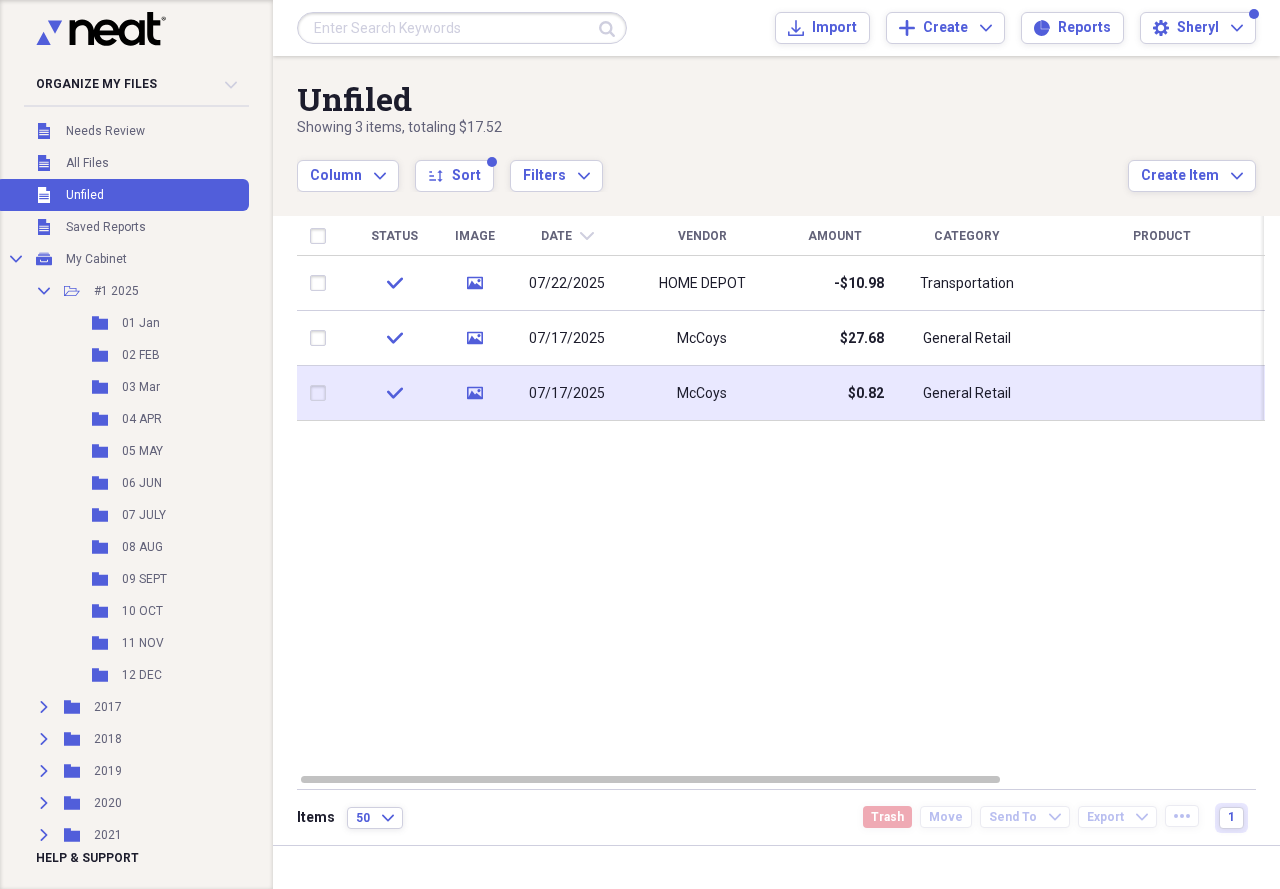 click on "McCoys" at bounding box center [702, 393] 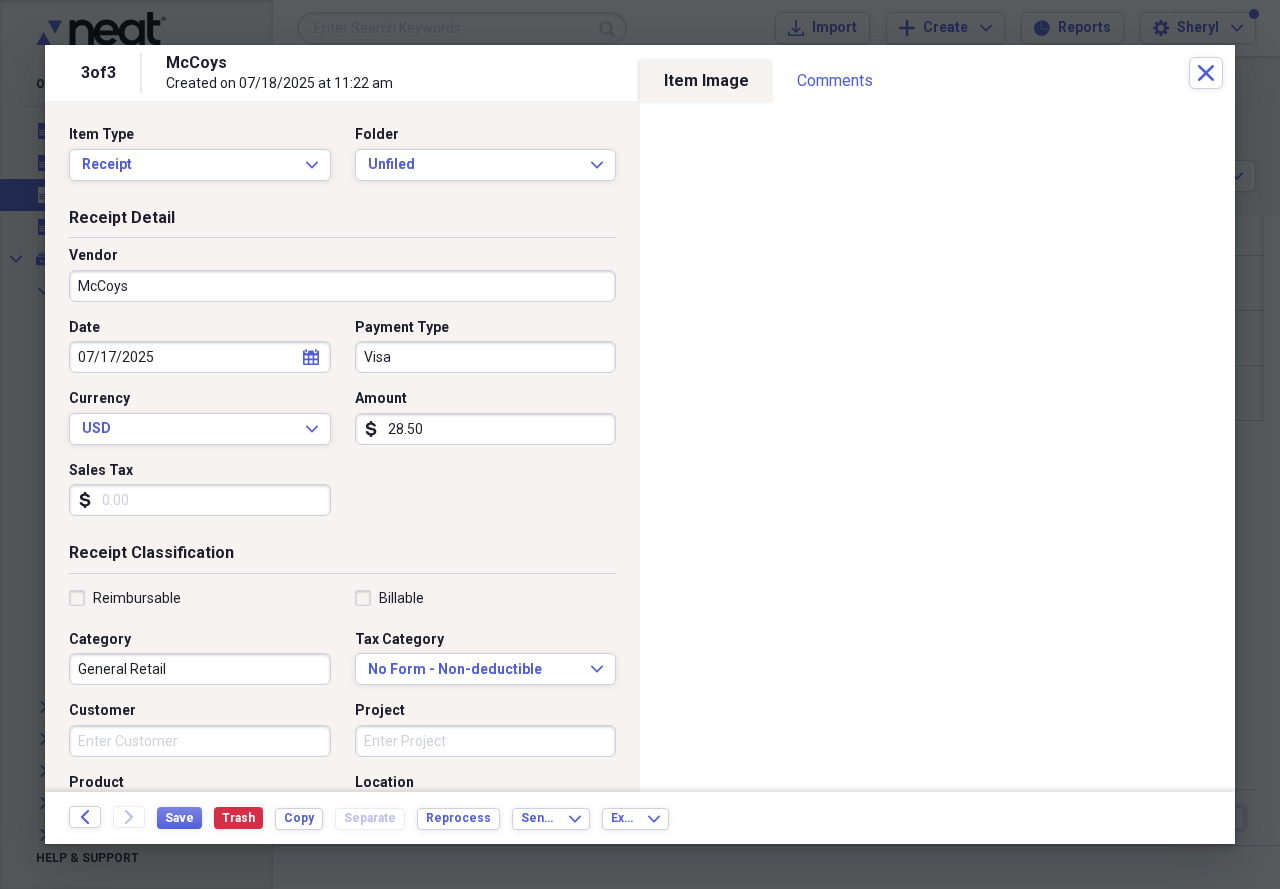 drag, startPoint x: 425, startPoint y: 428, endPoint x: 348, endPoint y: 428, distance: 77 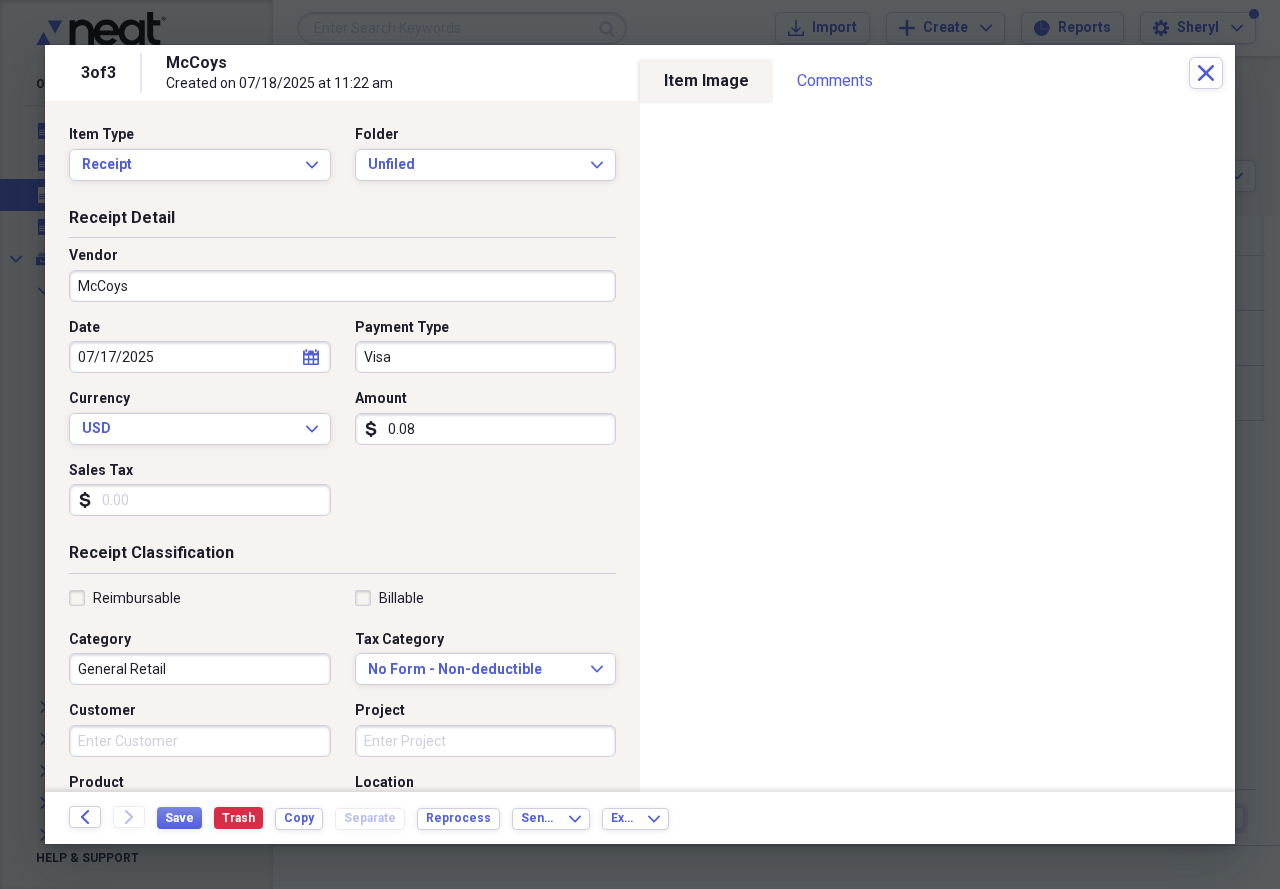 type on "0.82" 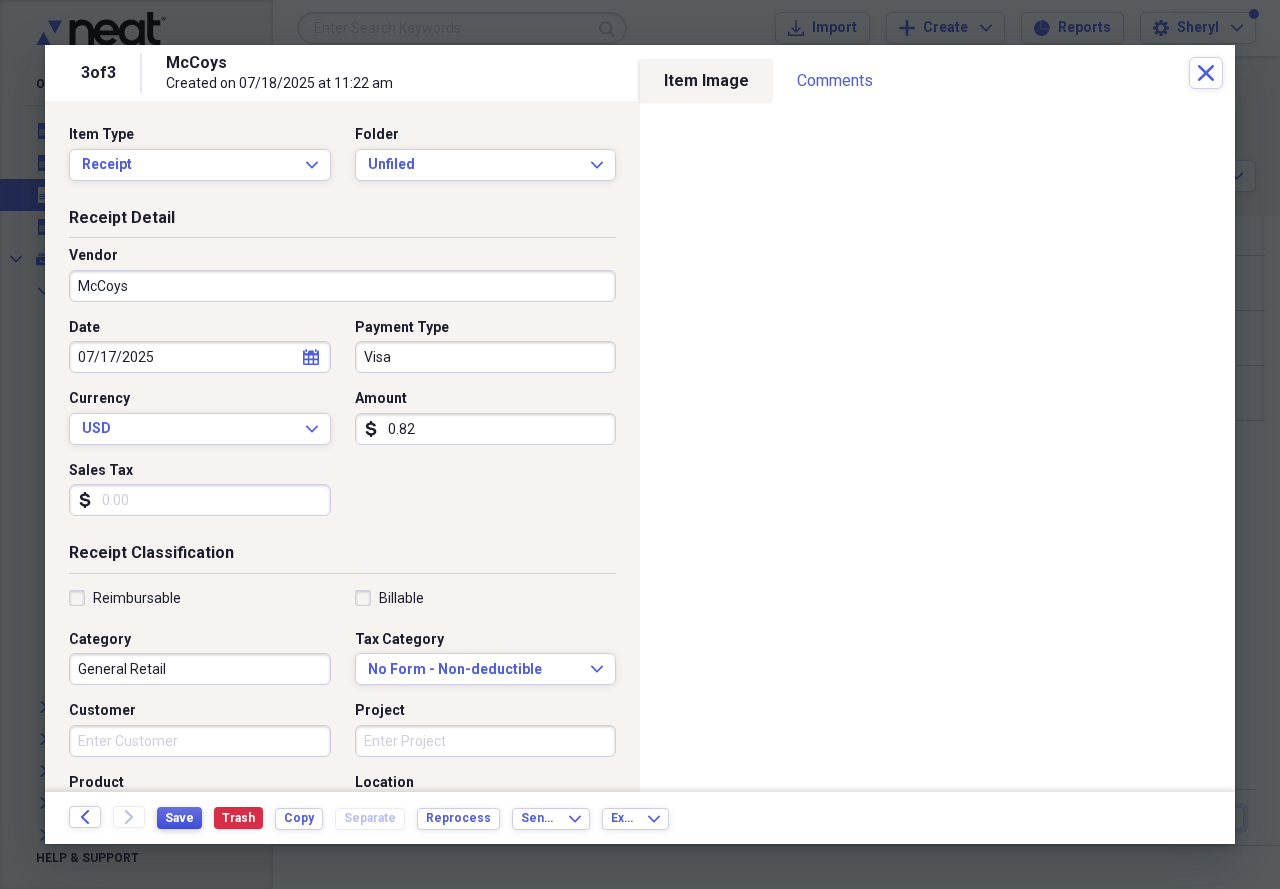 click on "Save" at bounding box center (179, 818) 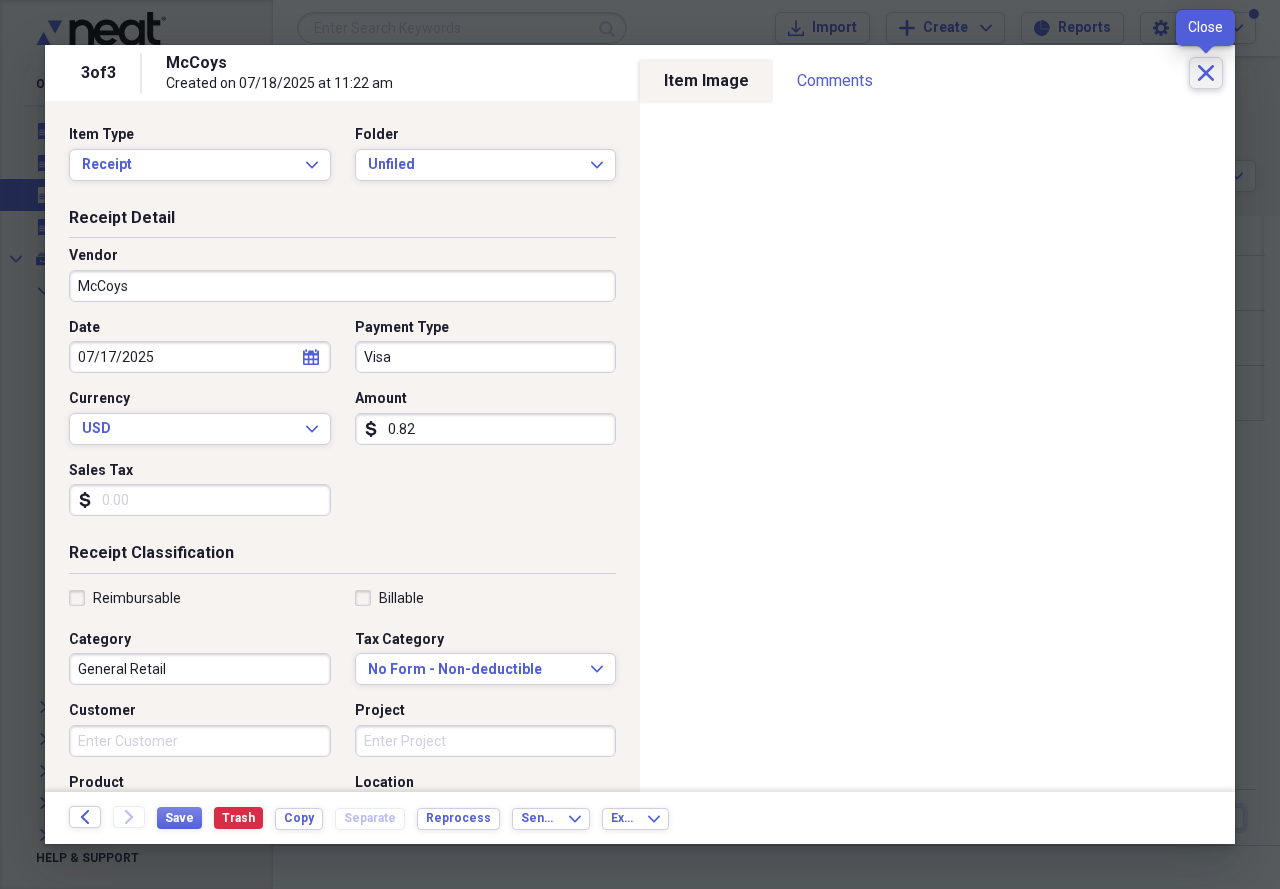 click on "Close" at bounding box center [1206, 73] 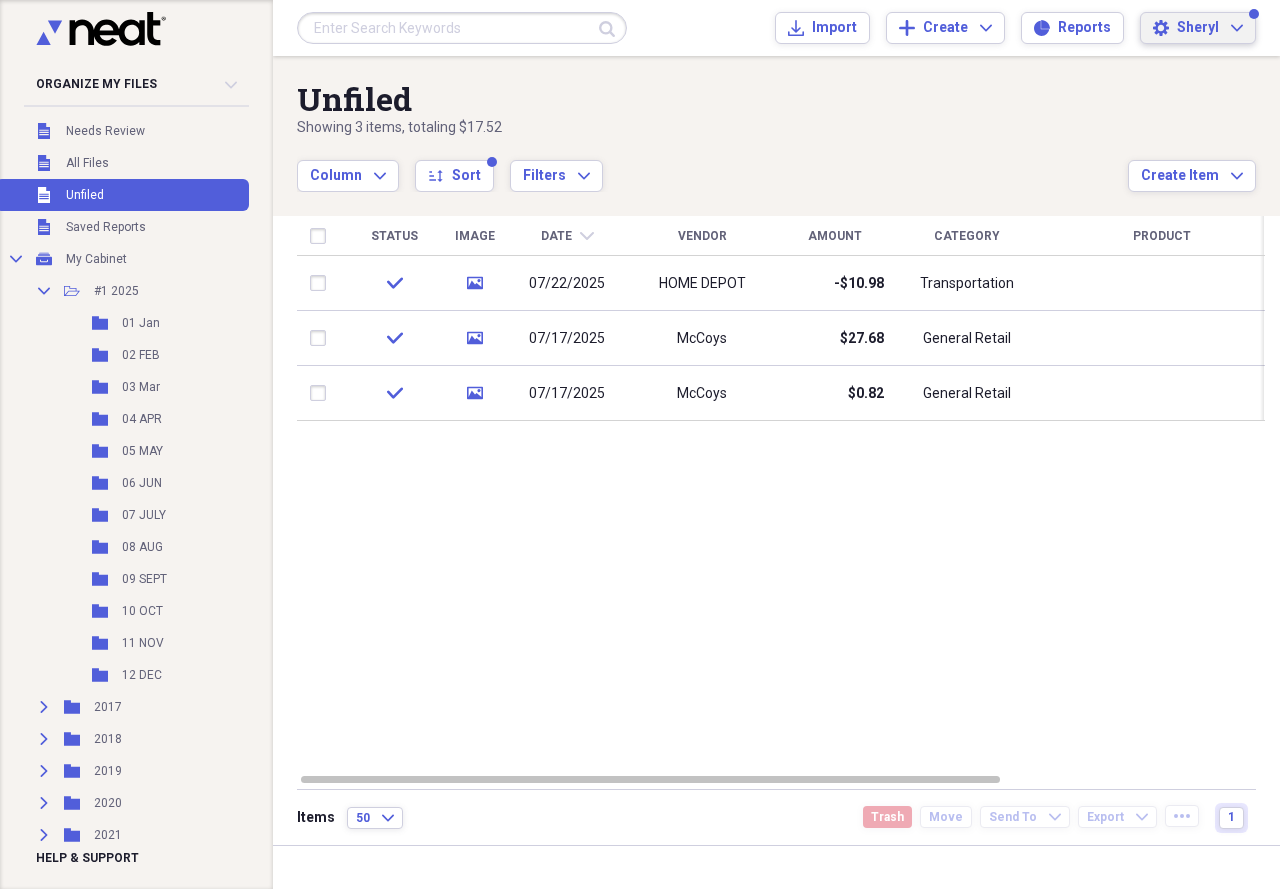 click on "Settings Sheryl Expand" at bounding box center [1198, 28] 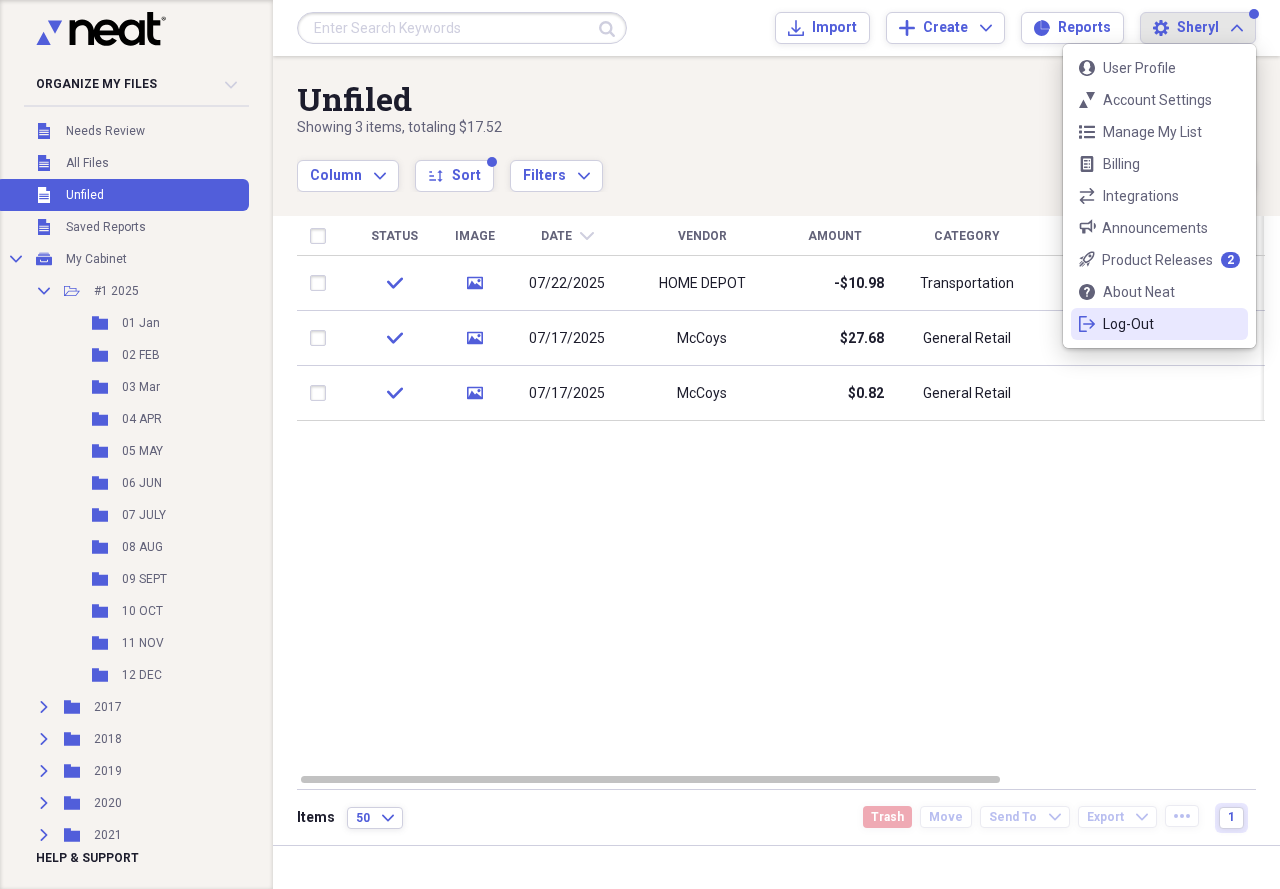 click on "logout Log-Out" at bounding box center [1159, 324] 